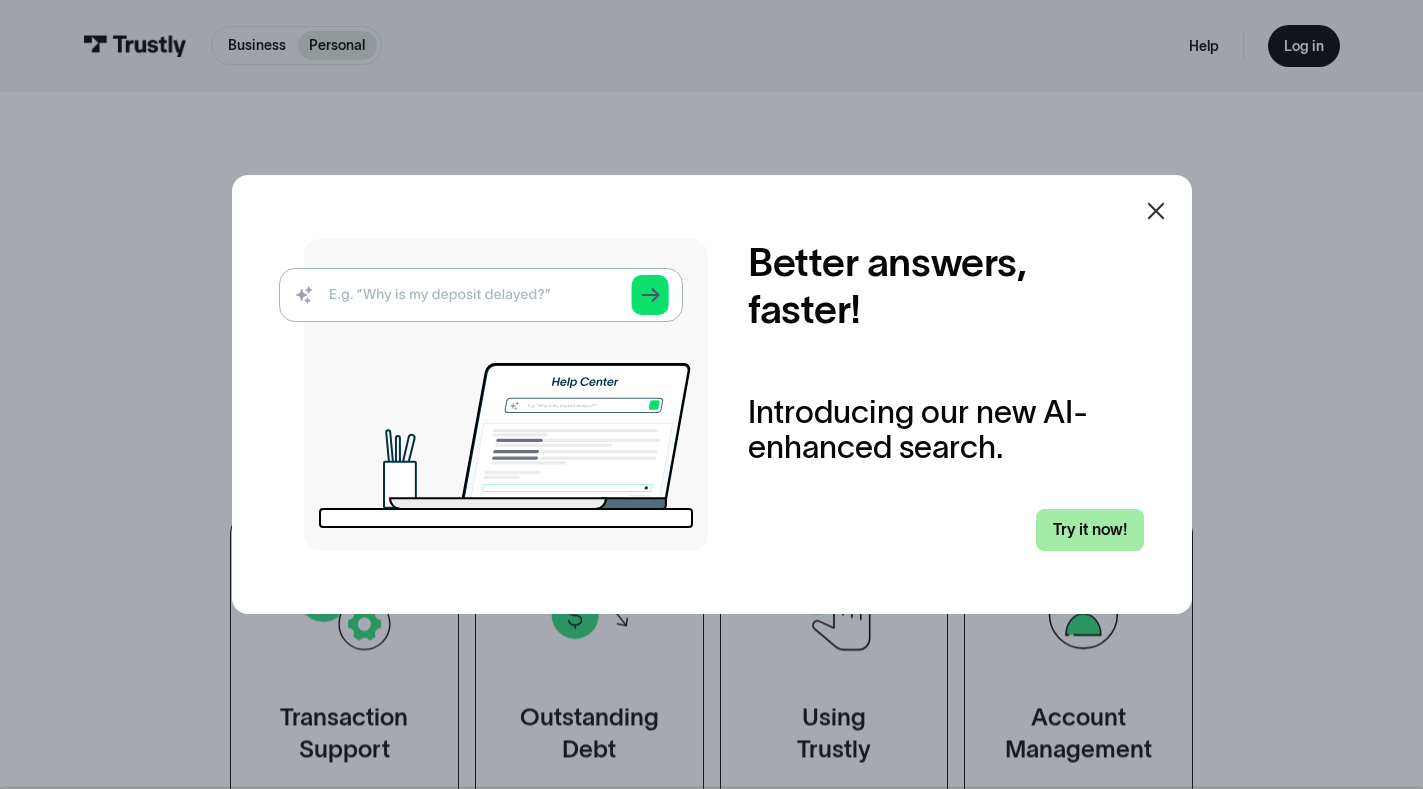 scroll, scrollTop: 0, scrollLeft: 0, axis: both 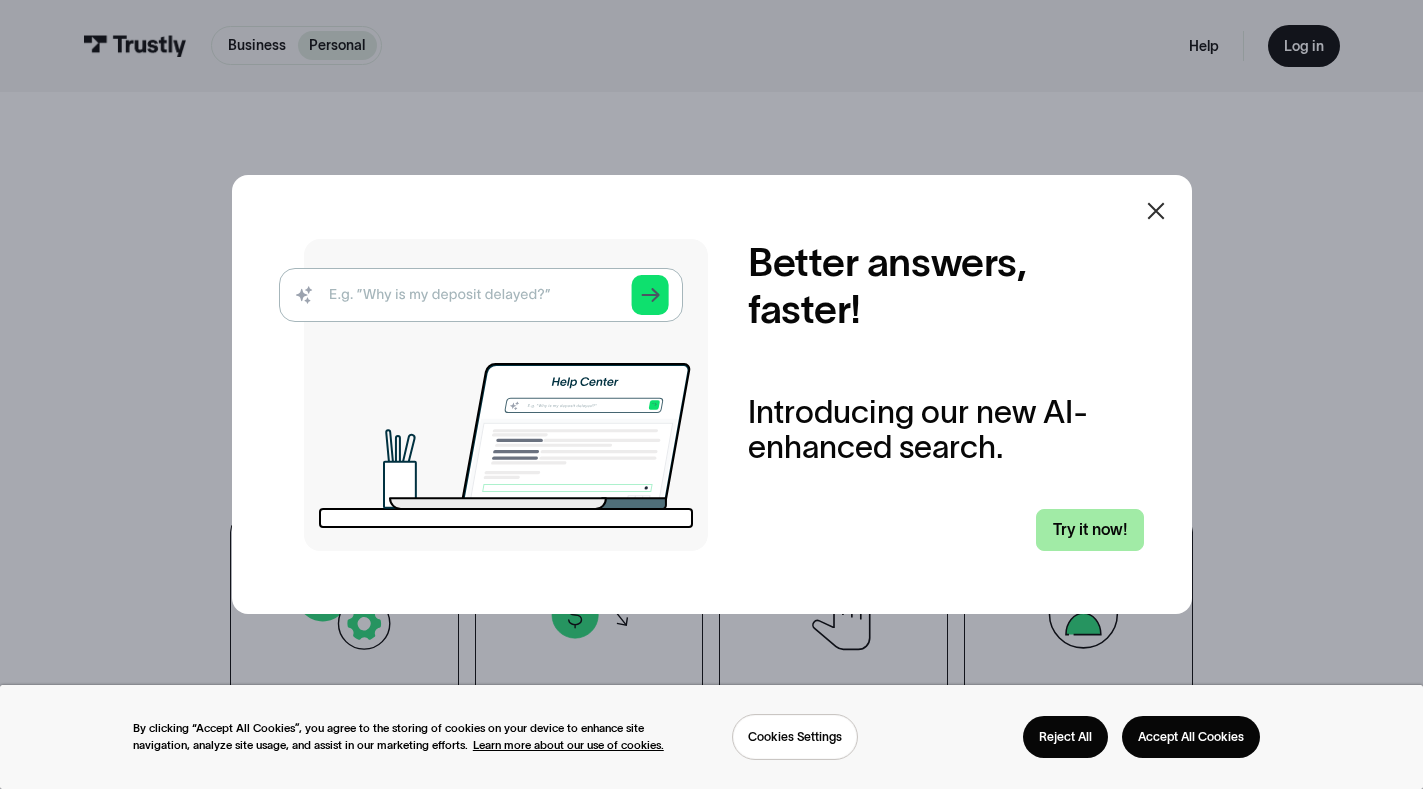 click on "Try it now!" at bounding box center [1090, 530] 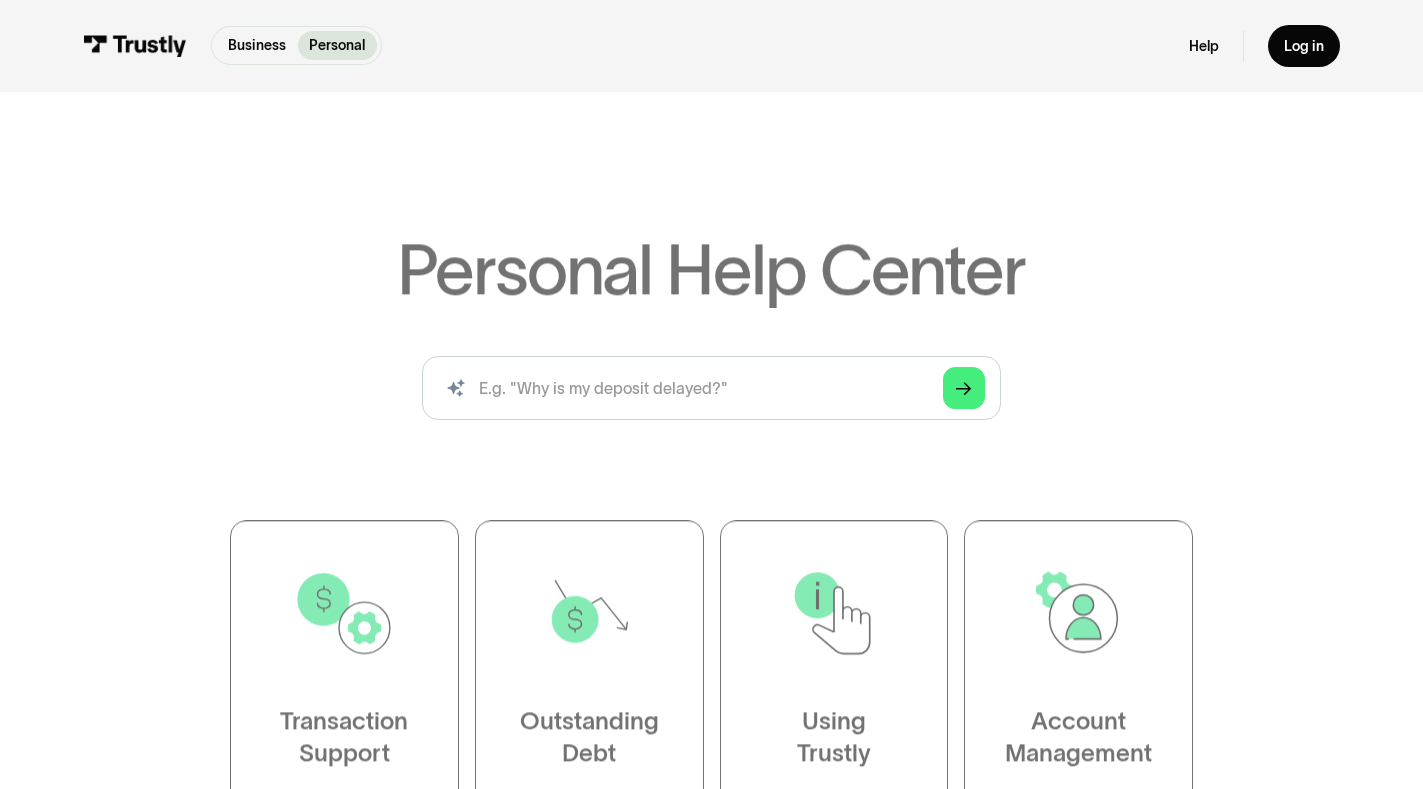 scroll, scrollTop: 0, scrollLeft: 0, axis: both 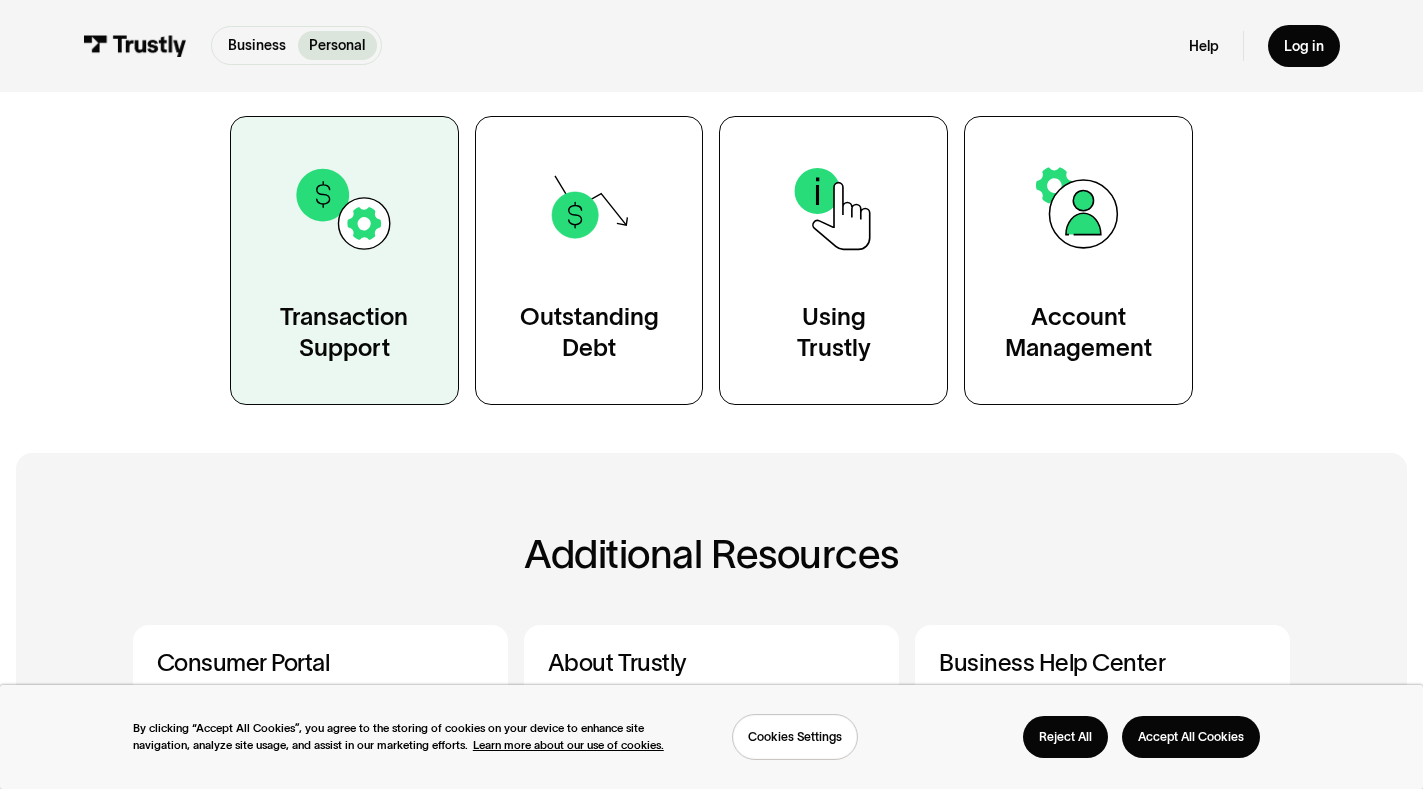 click on "Transaction Support" at bounding box center [344, 333] 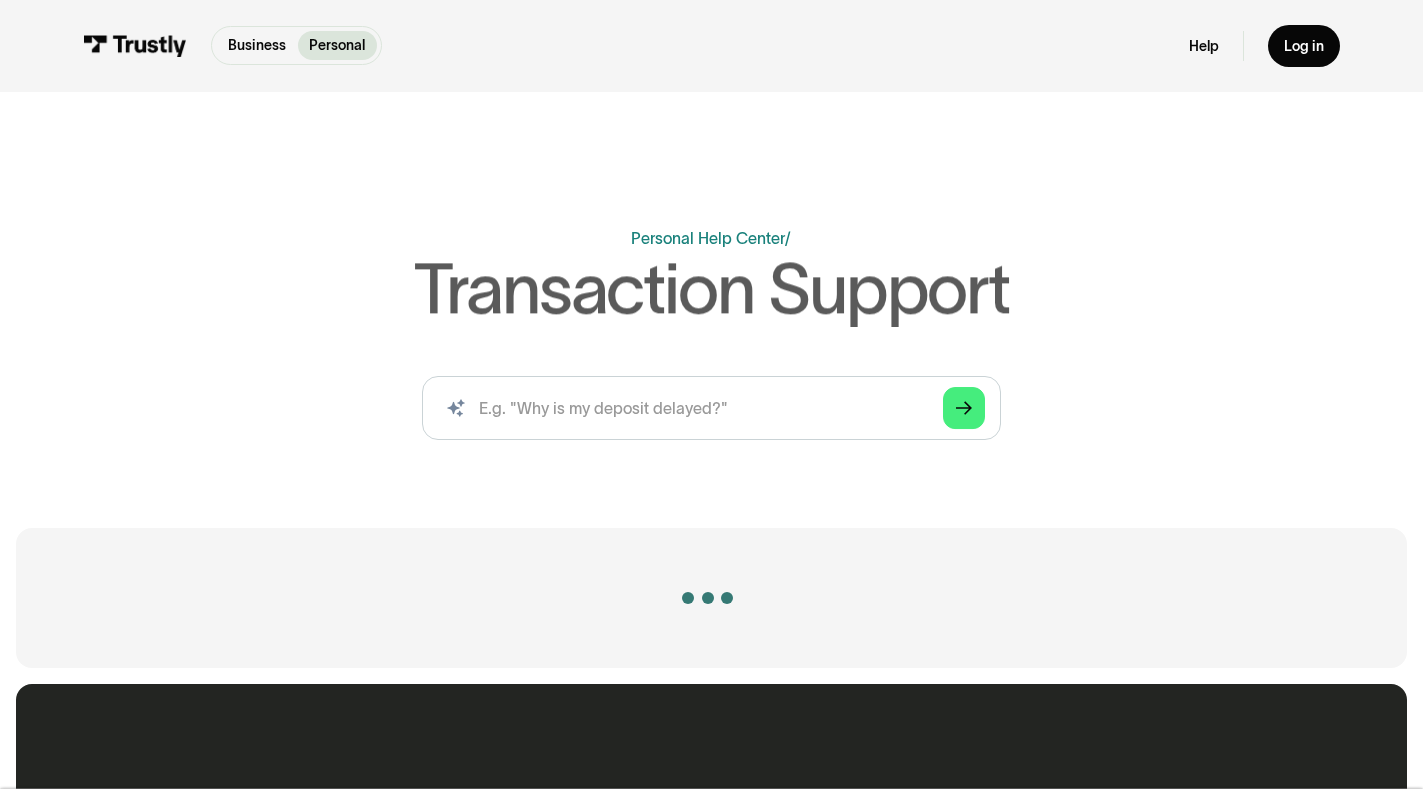 scroll, scrollTop: 0, scrollLeft: 0, axis: both 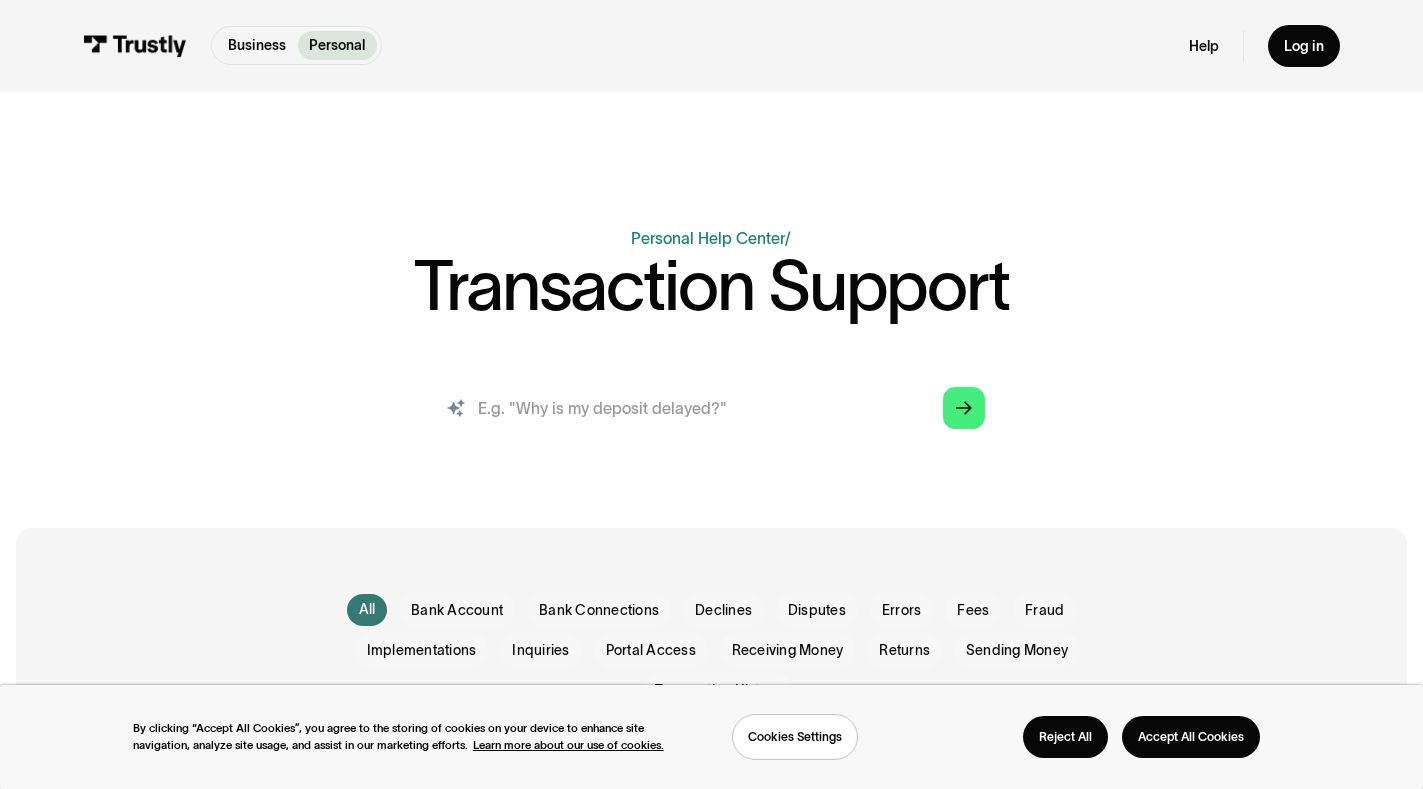 click at bounding box center [711, 408] 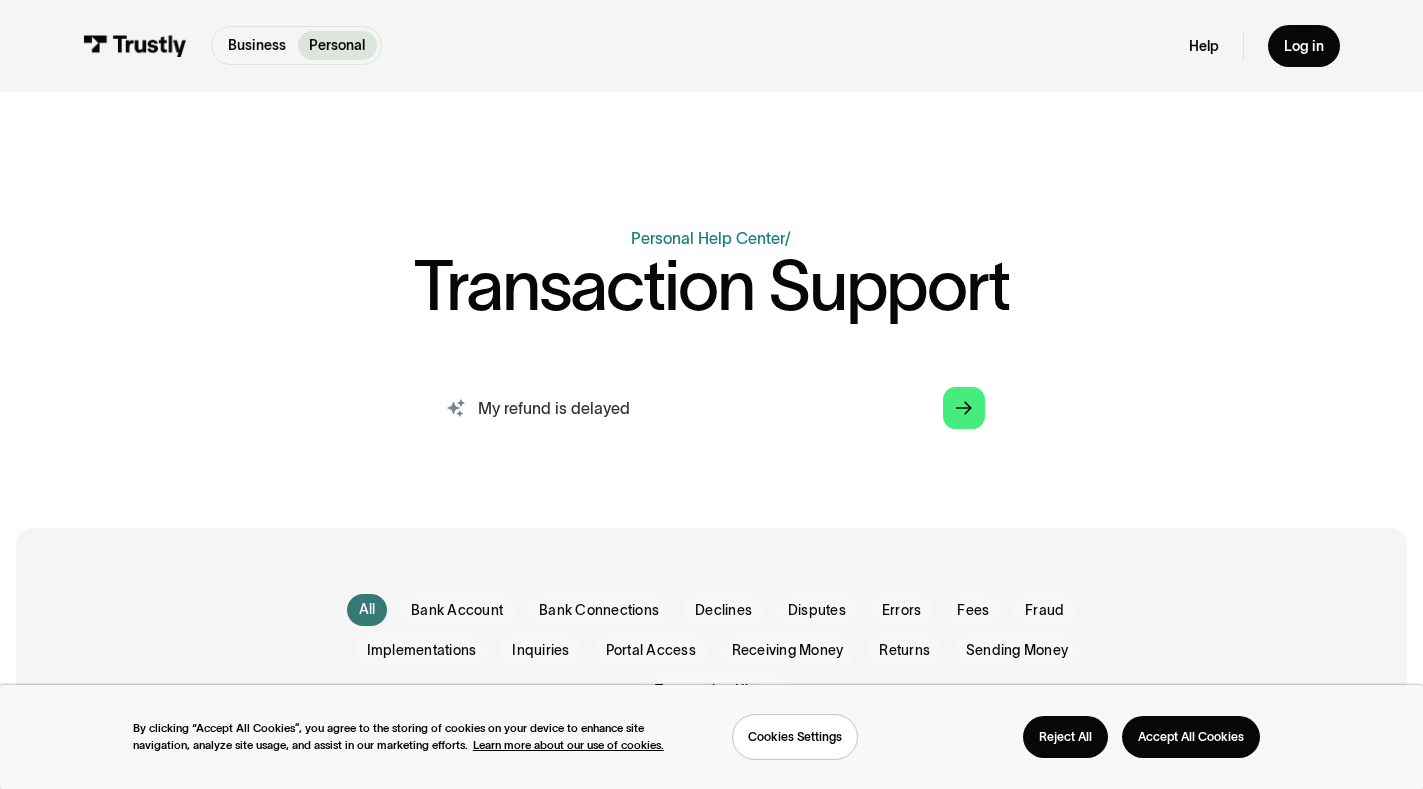 type on "My refund is delayed" 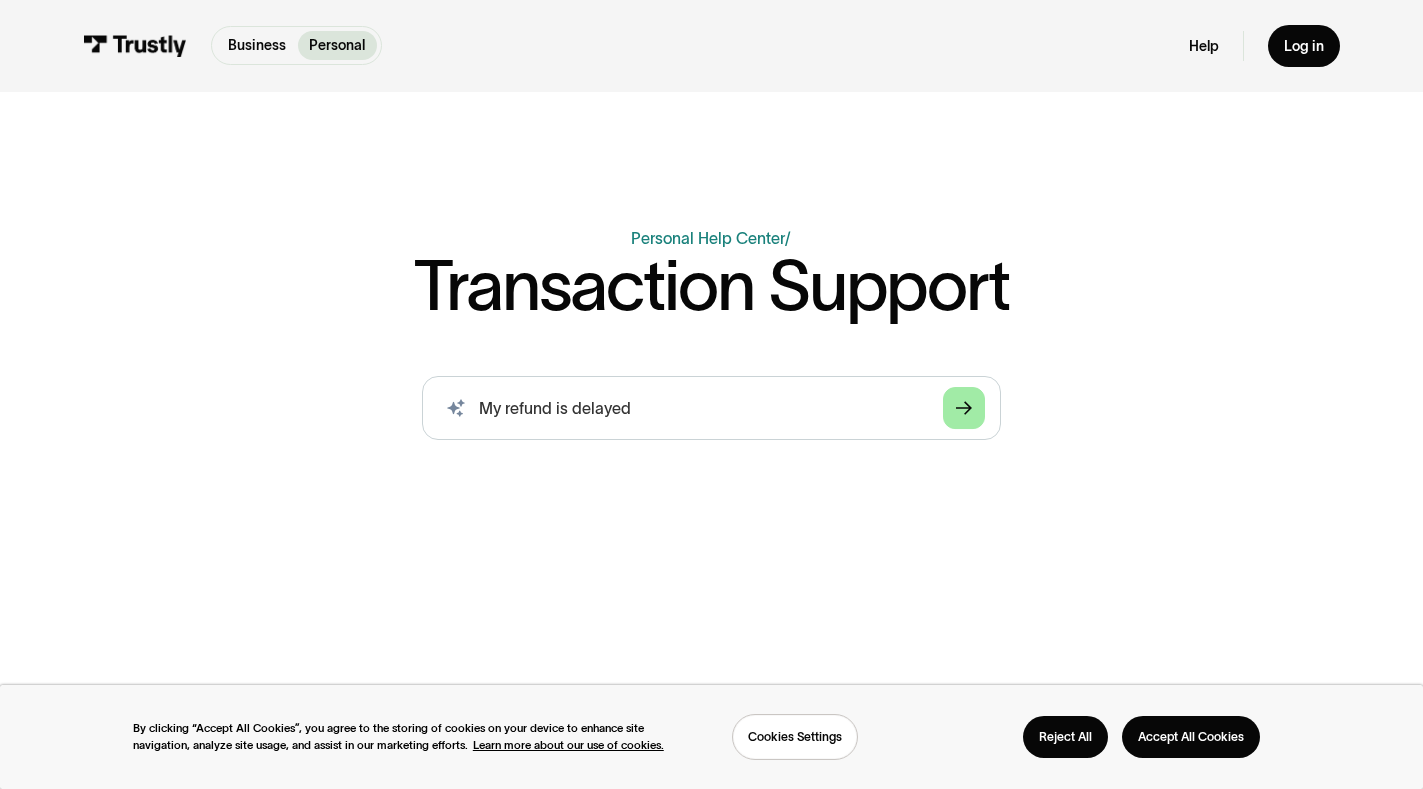 click on "Arrow Right" 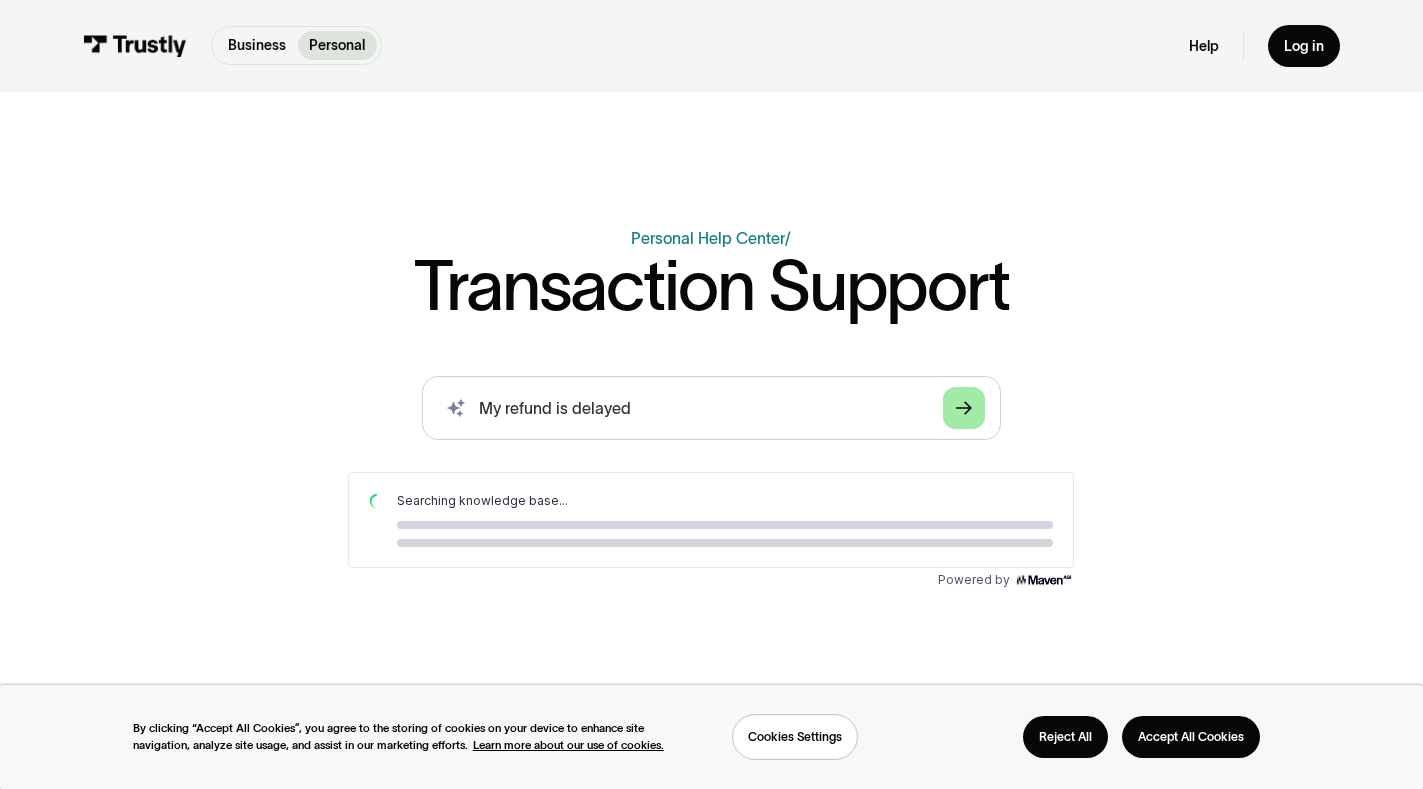scroll, scrollTop: 0, scrollLeft: 0, axis: both 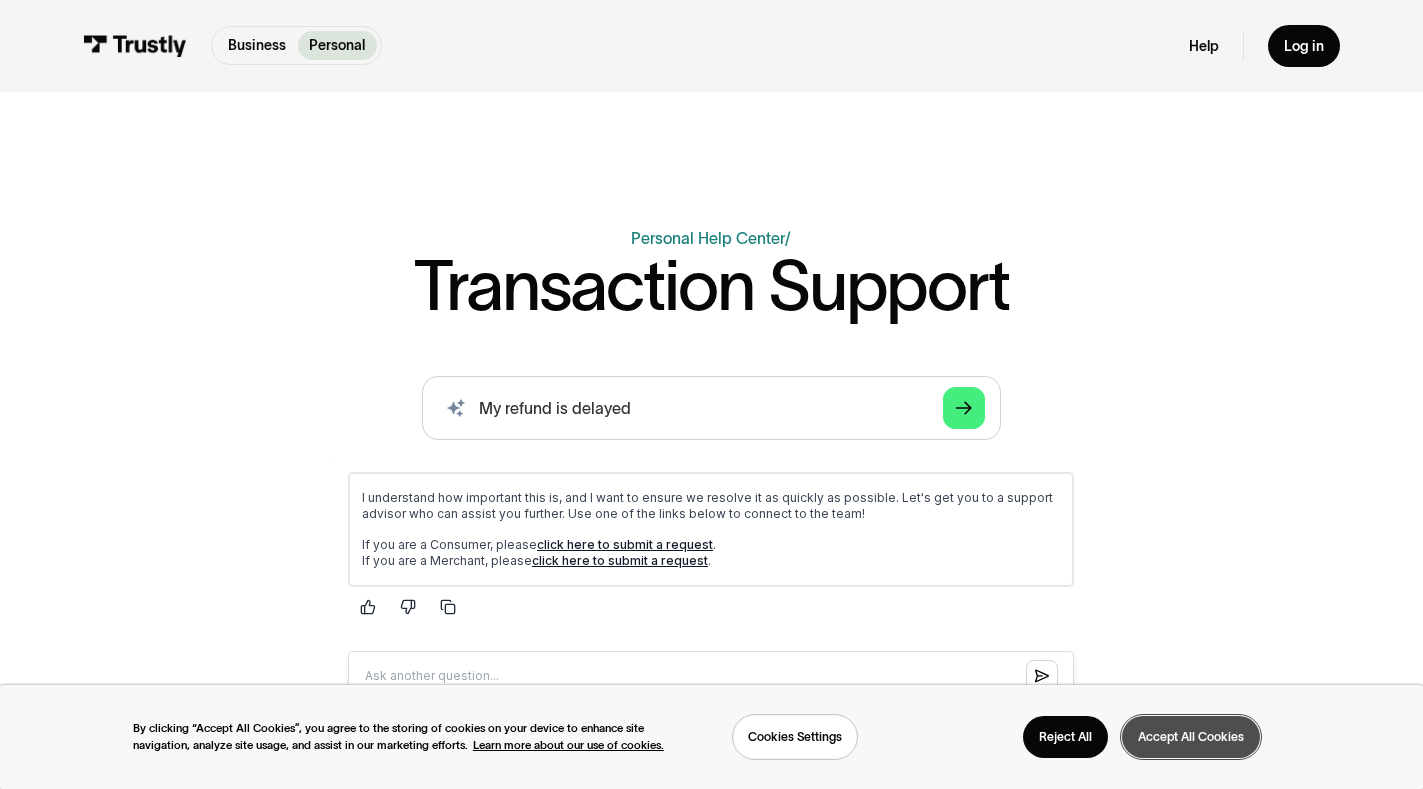 click on "Accept All Cookies" at bounding box center [1191, 737] 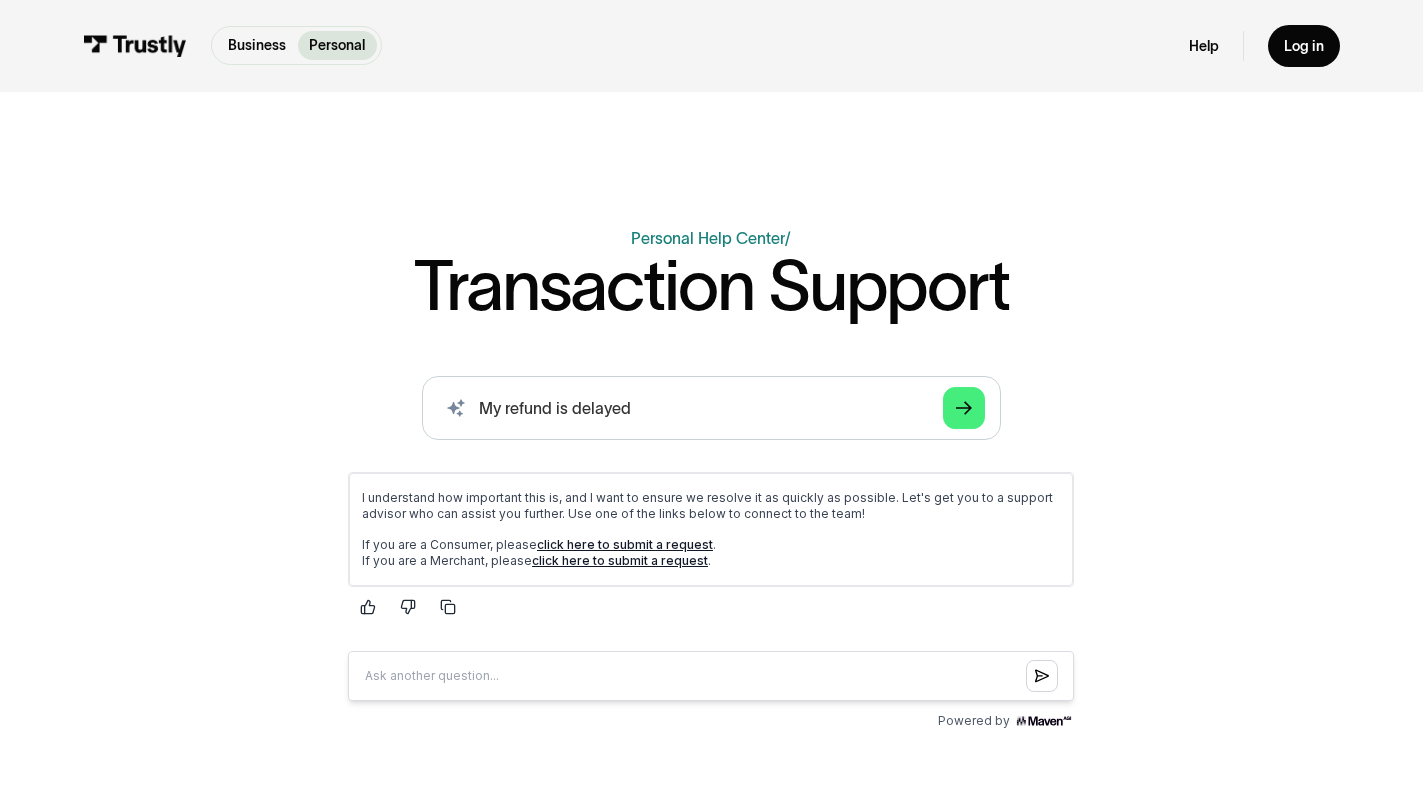 click on "click here to submit a request" at bounding box center [625, 544] 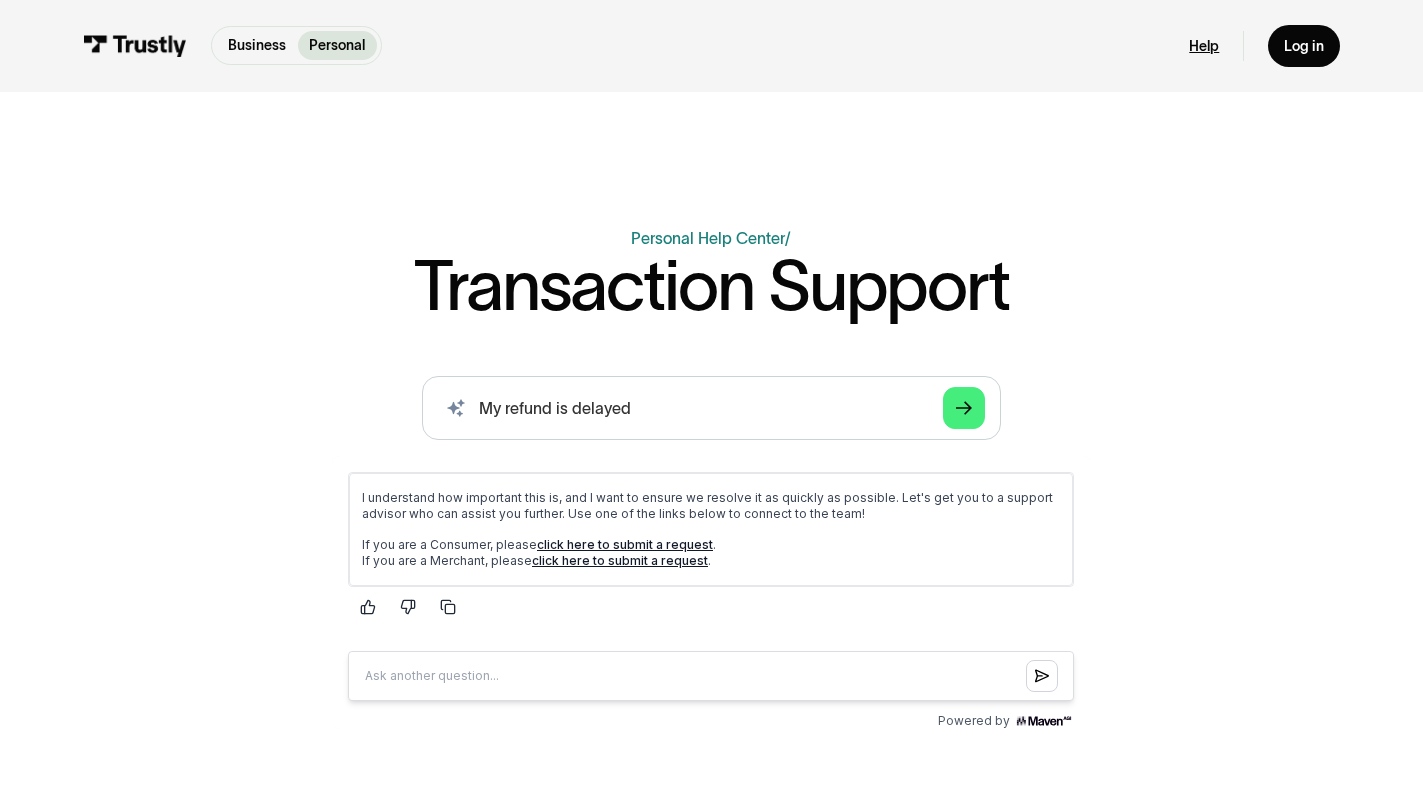 click on "Help" at bounding box center (1204, 46) 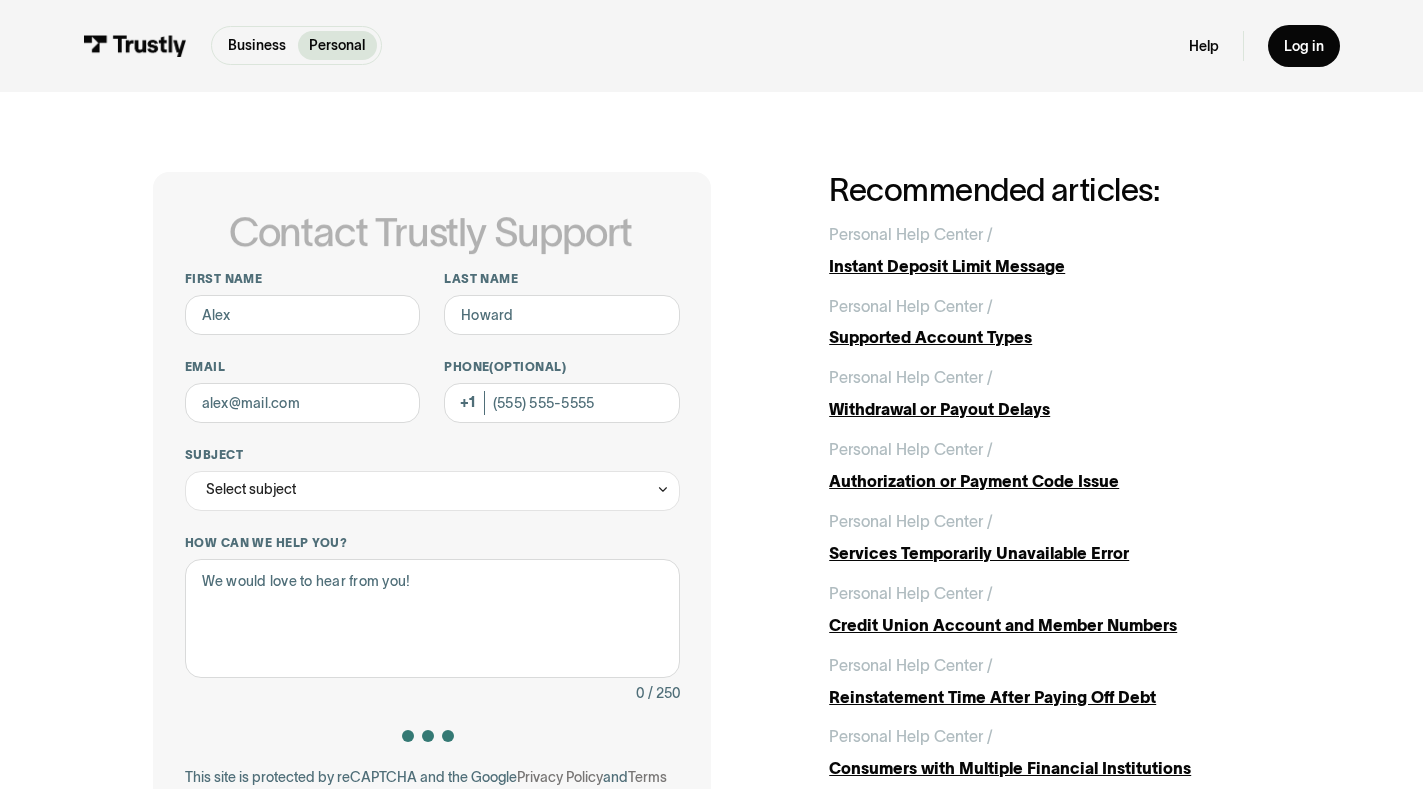 scroll, scrollTop: 0, scrollLeft: 0, axis: both 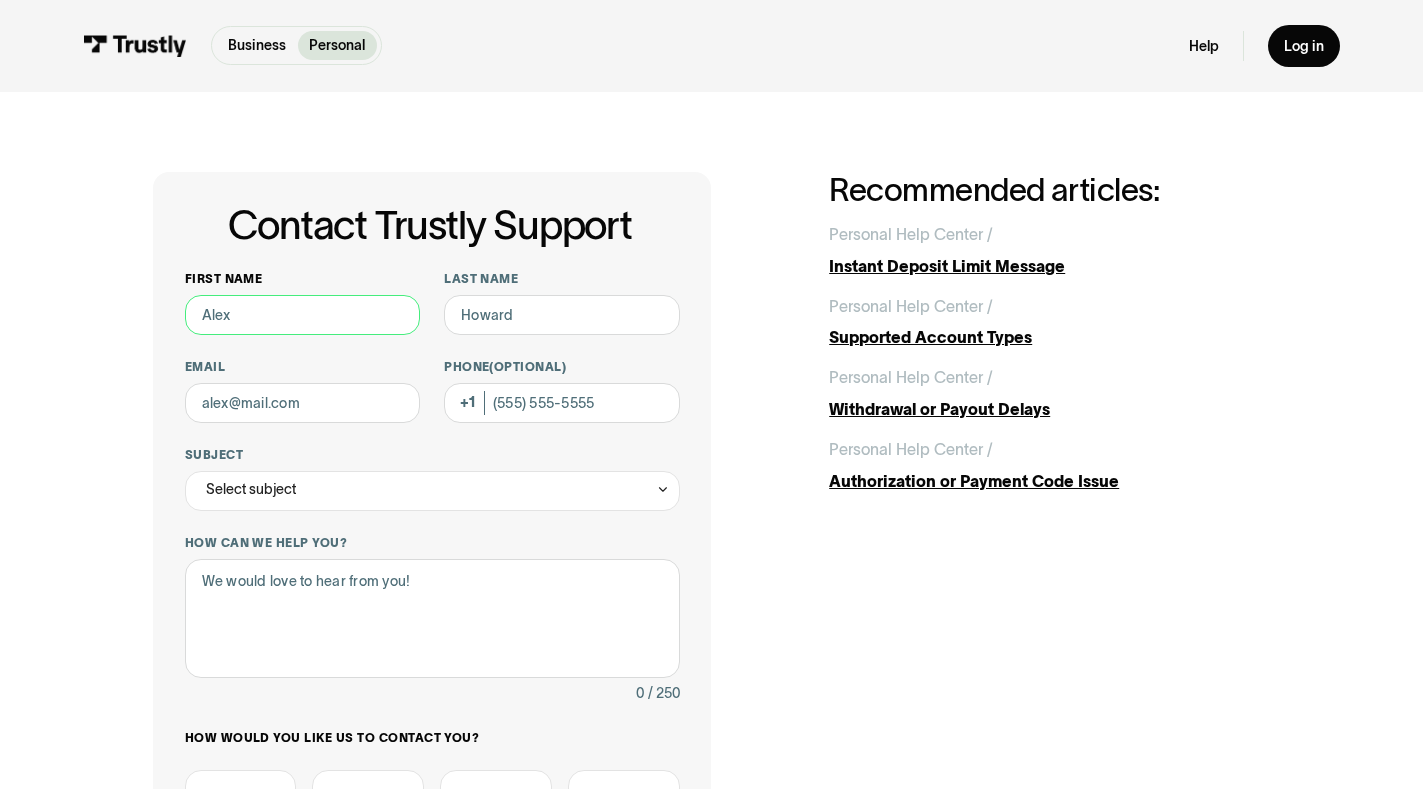 click on "First name" at bounding box center [302, 315] 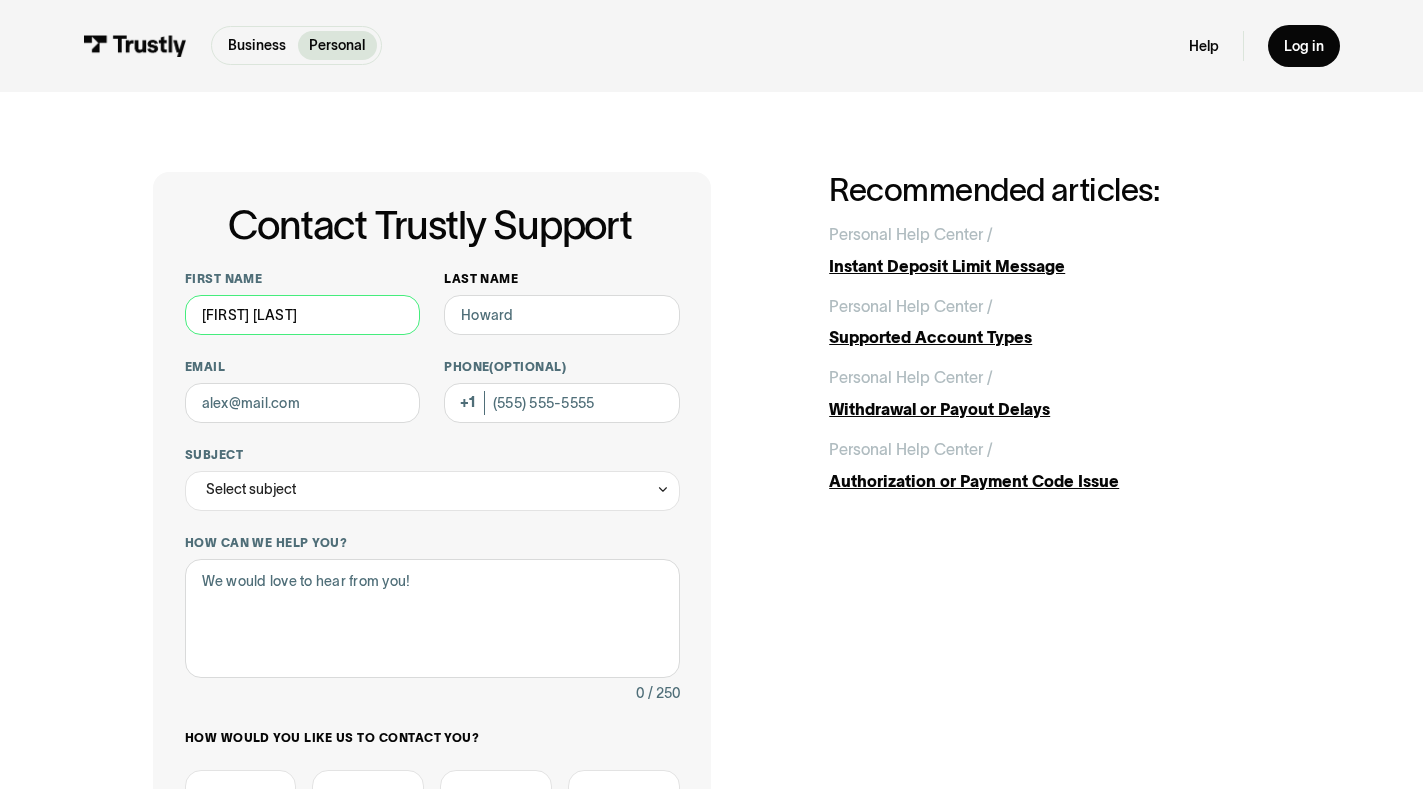 type on "Ahmad Fahim" 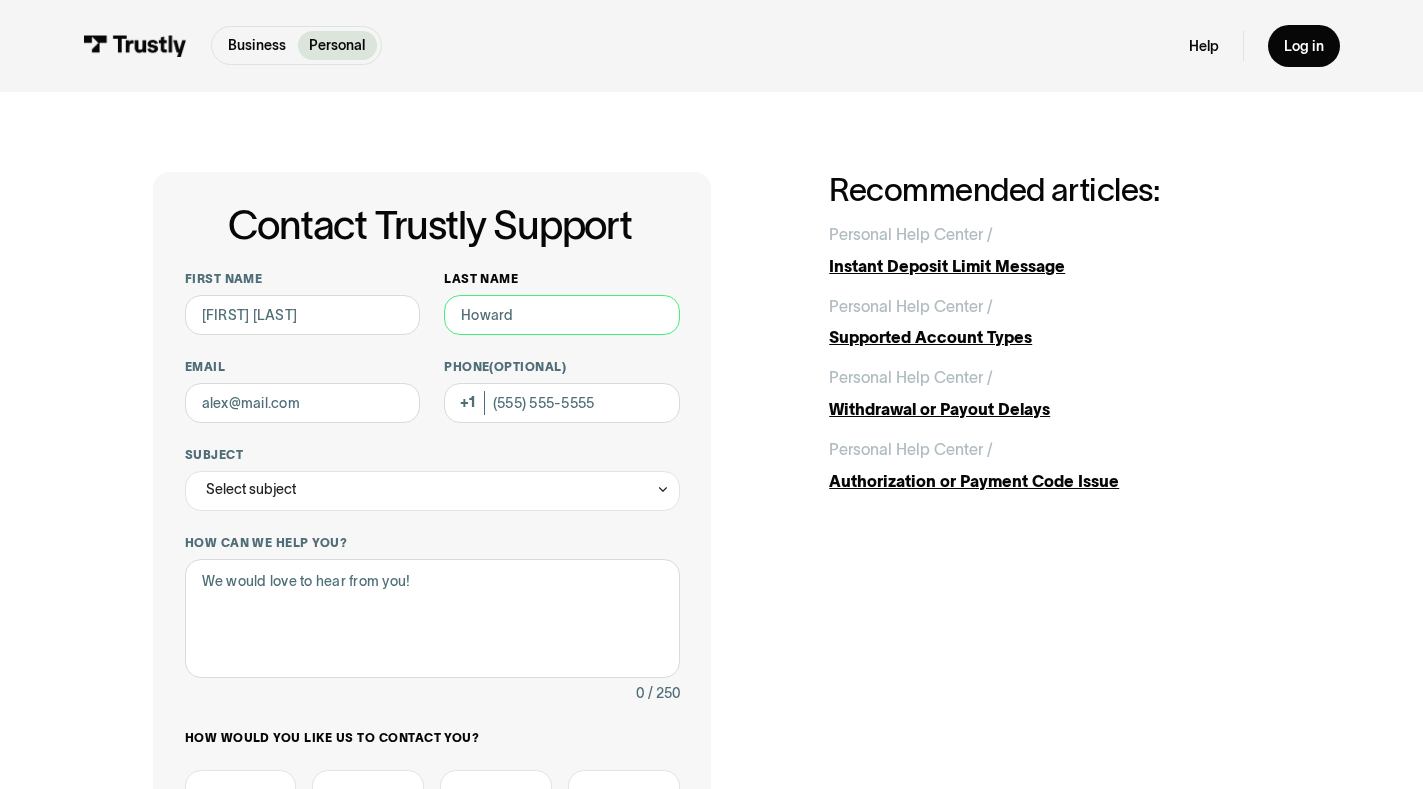 click on "Last name" at bounding box center [561, 315] 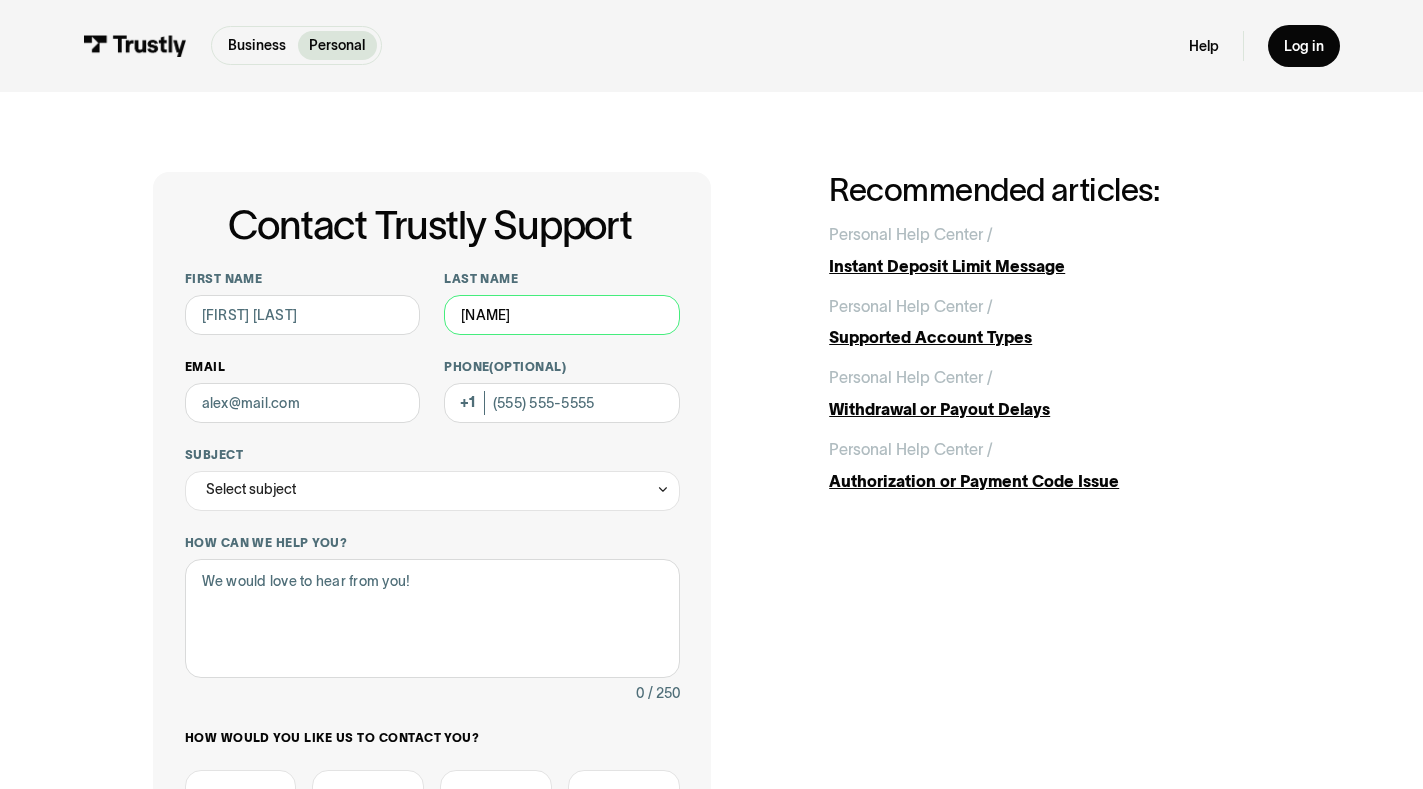 type on "Safi" 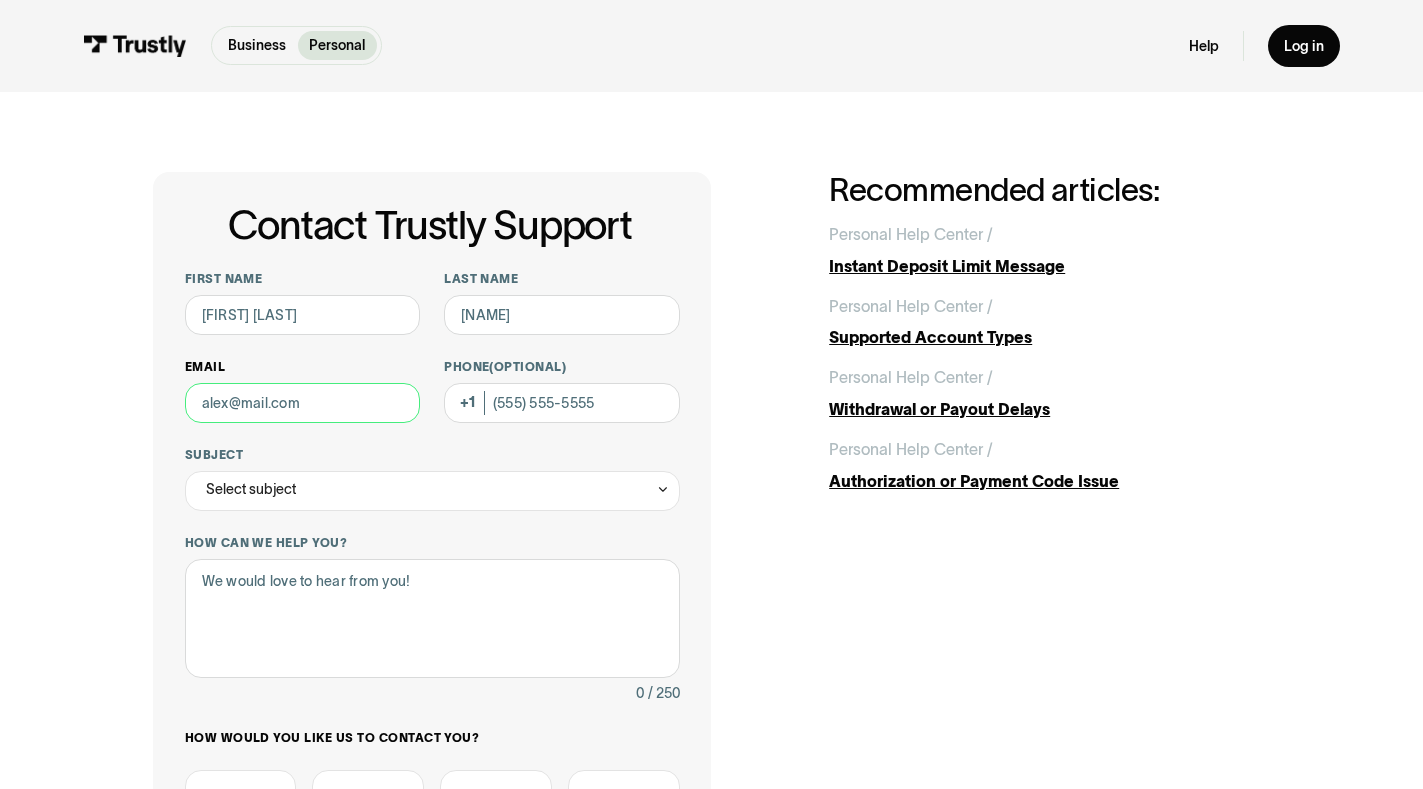 click on "Email" at bounding box center (302, 403) 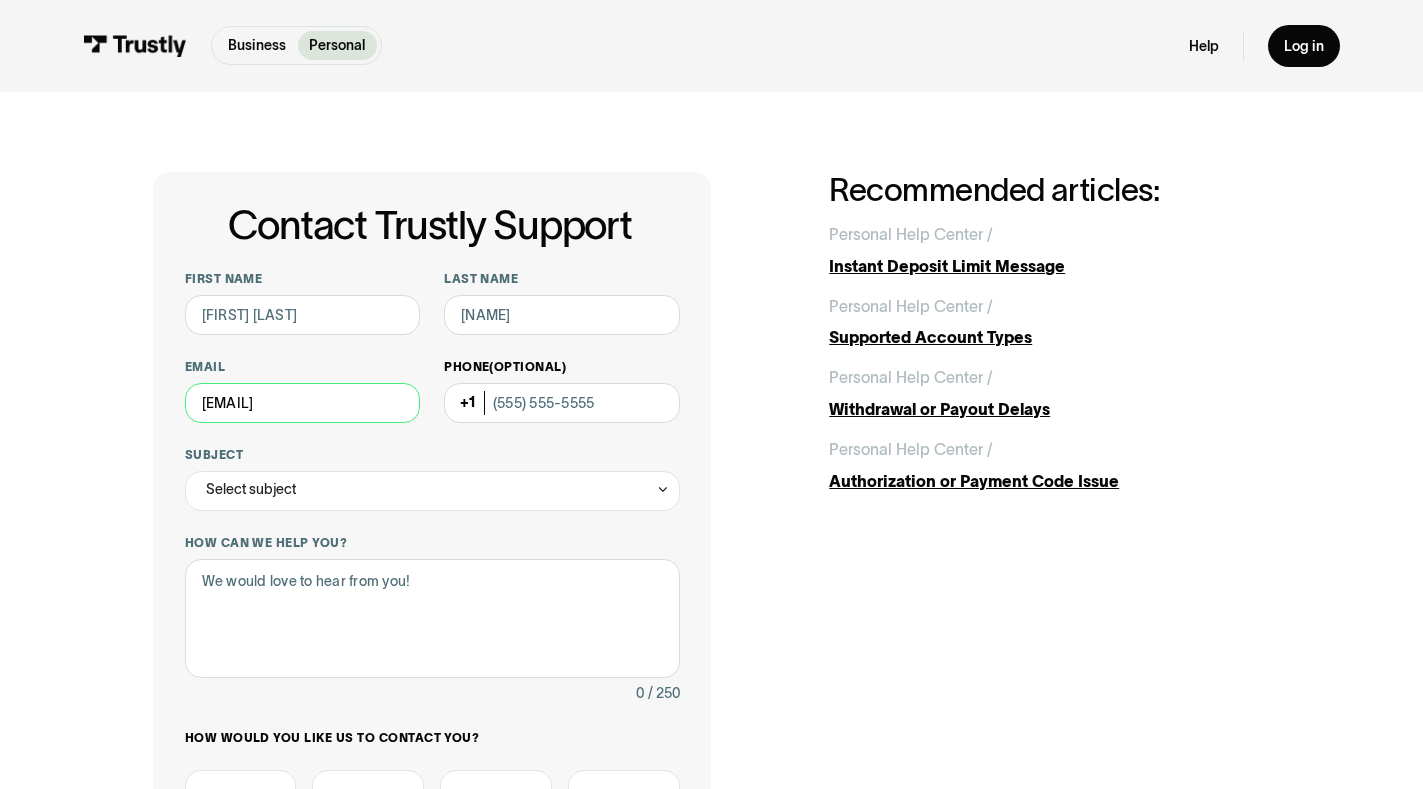 type on "safifahim.afs@gmail.com" 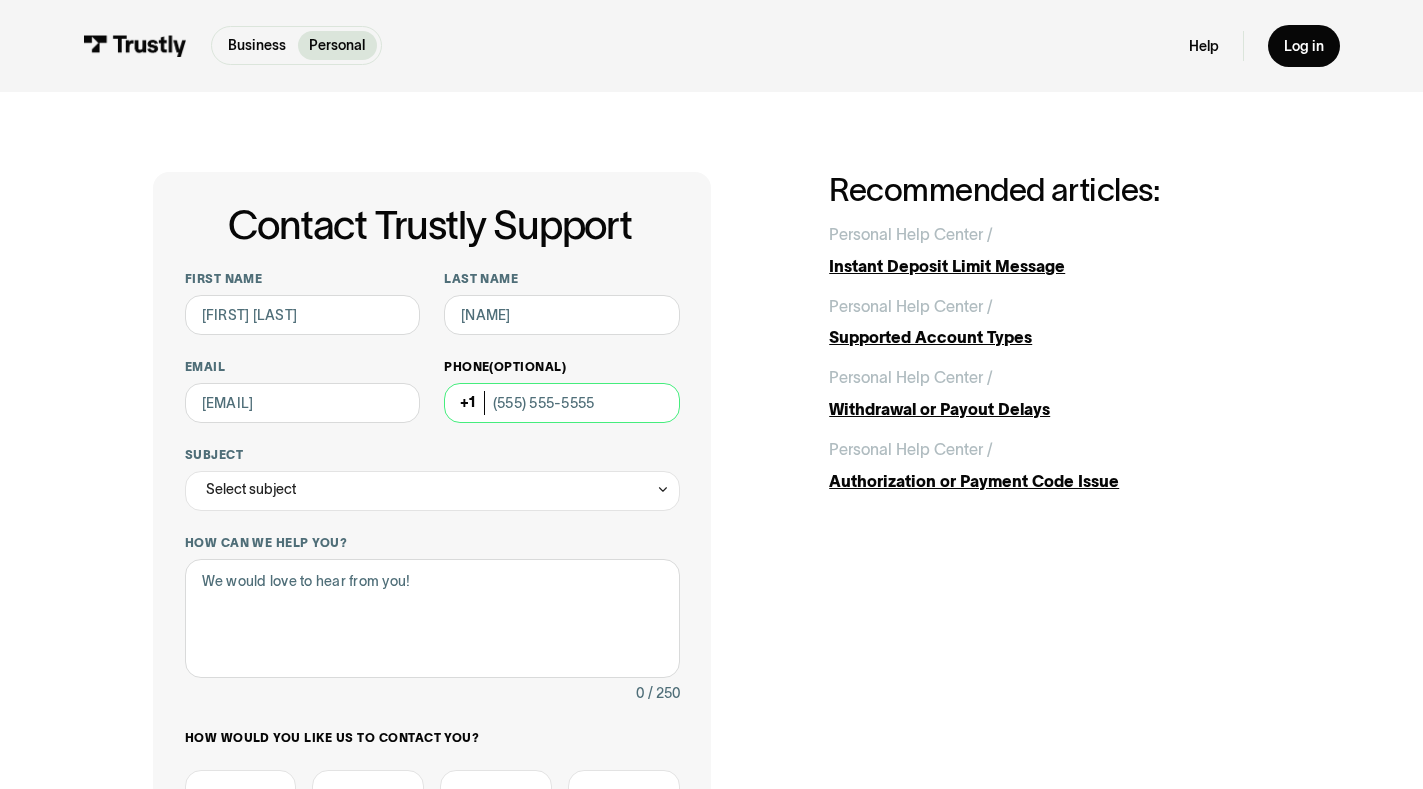 click on "Phone  (Optional)" at bounding box center (561, 403) 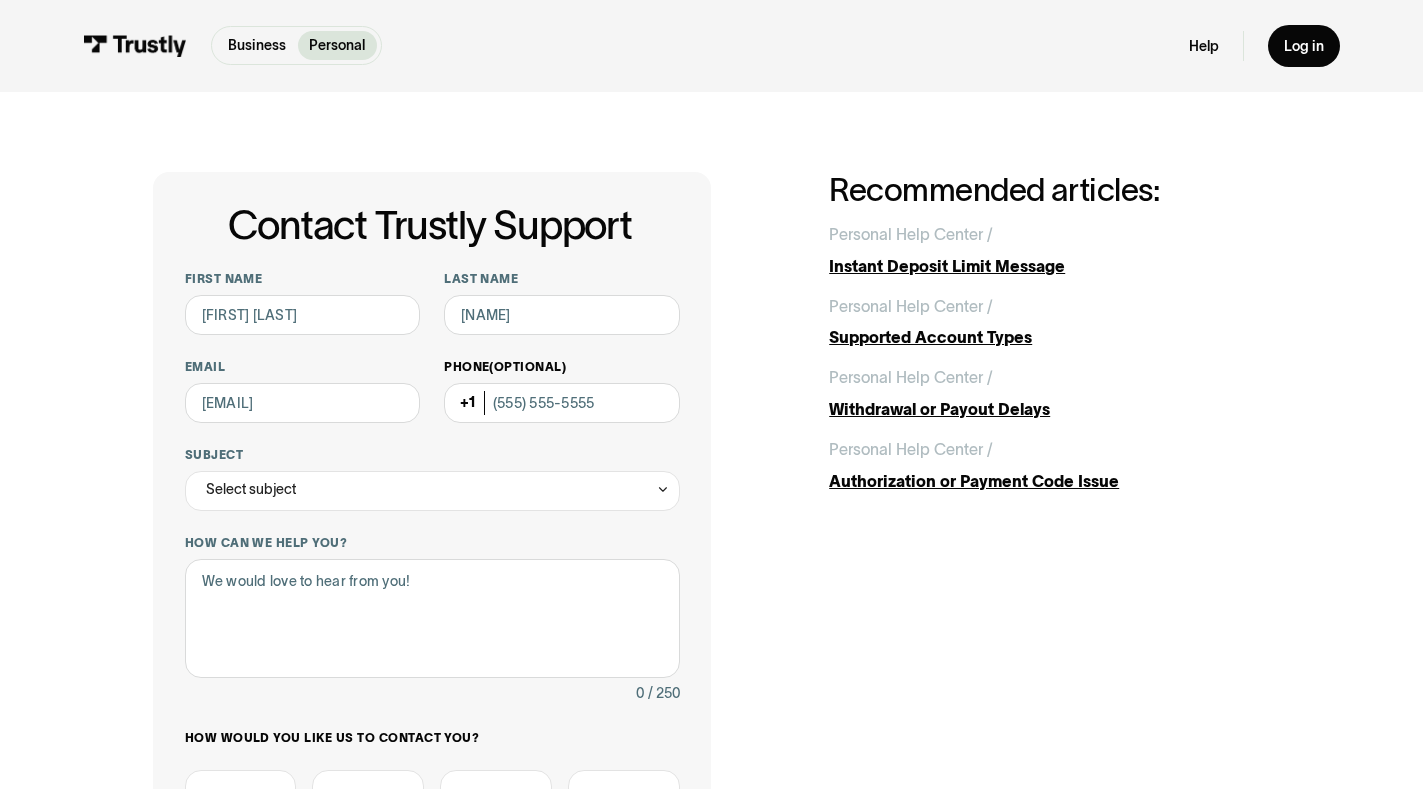 click on "Phone  (Optional)" at bounding box center (561, 391) 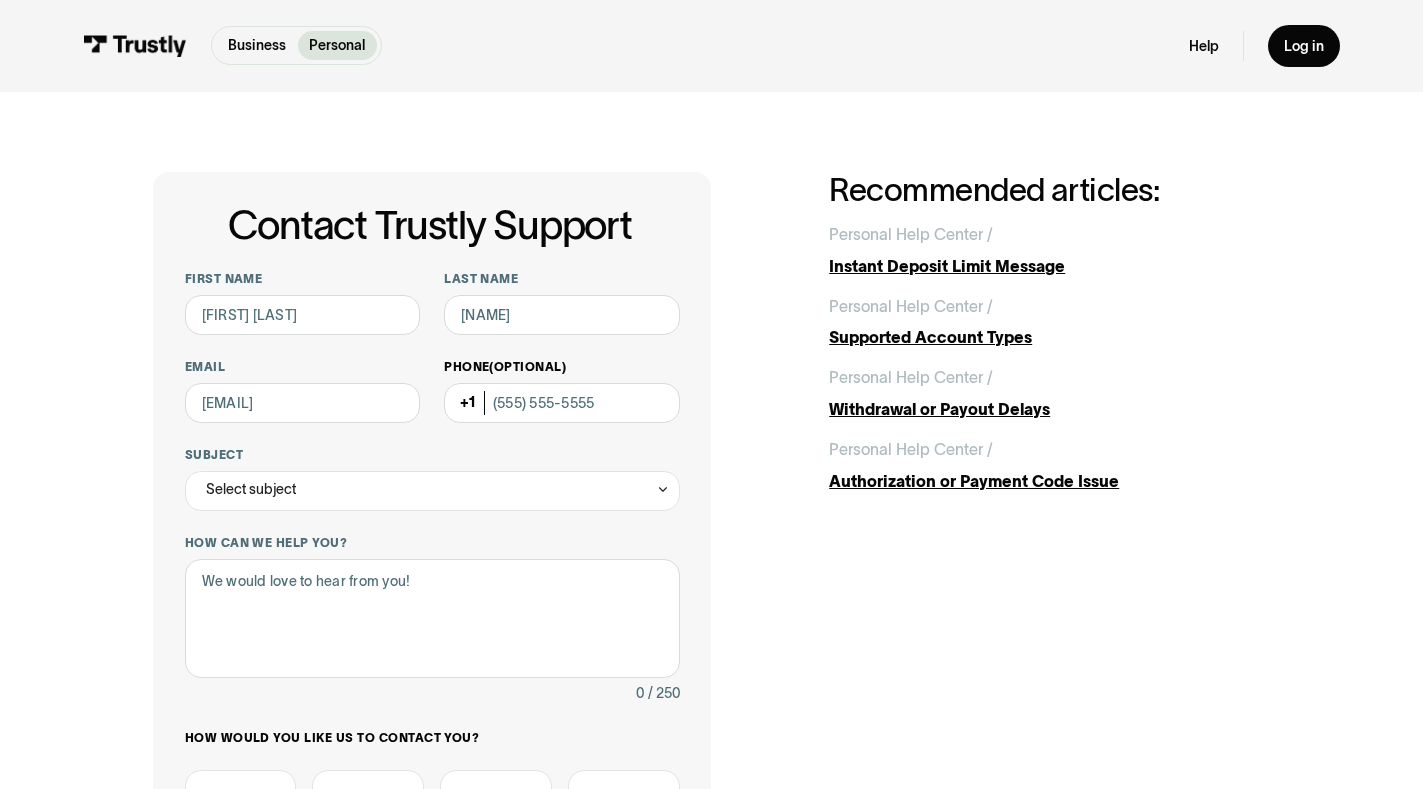 click on "Phone  (Optional)" at bounding box center [561, 391] 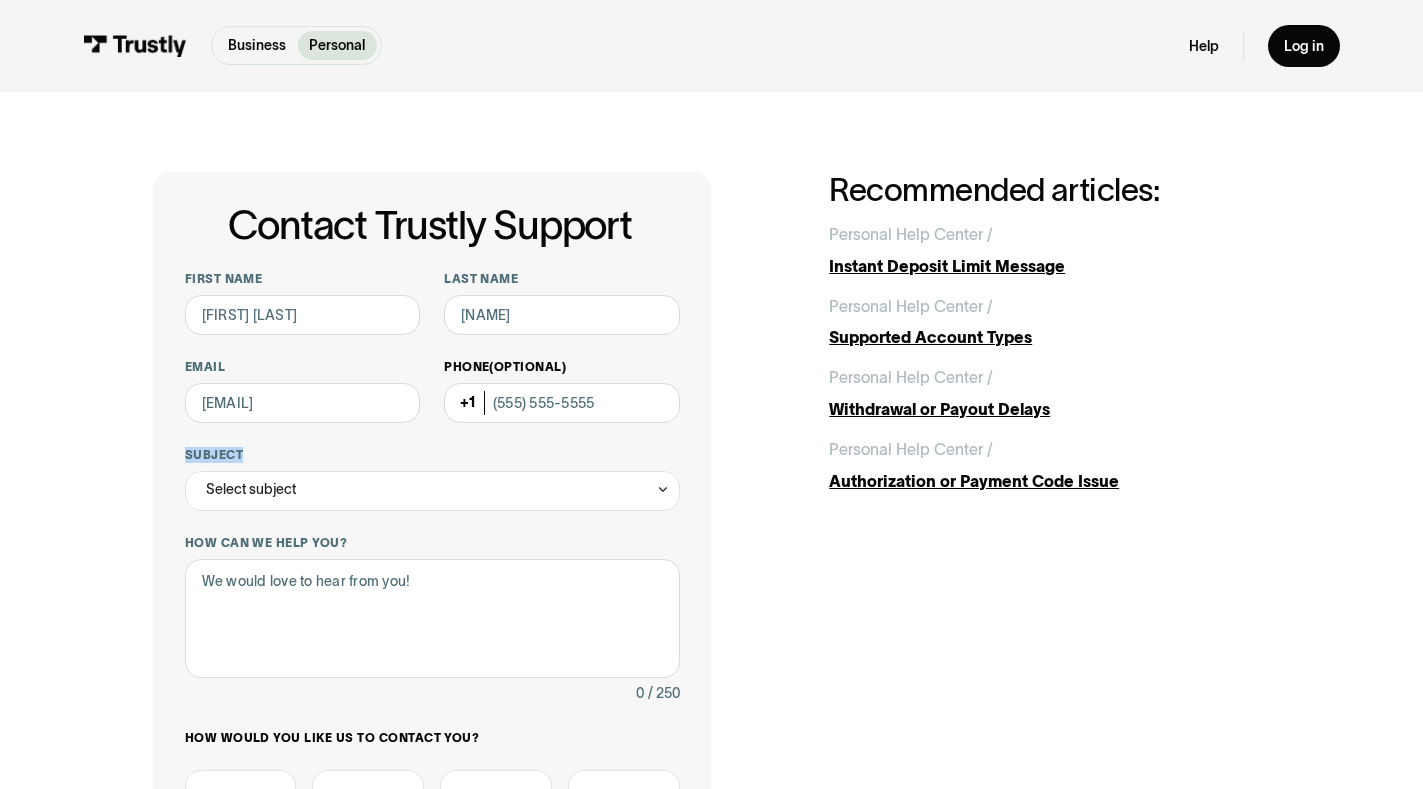 click on "Phone  (Optional)" at bounding box center (561, 391) 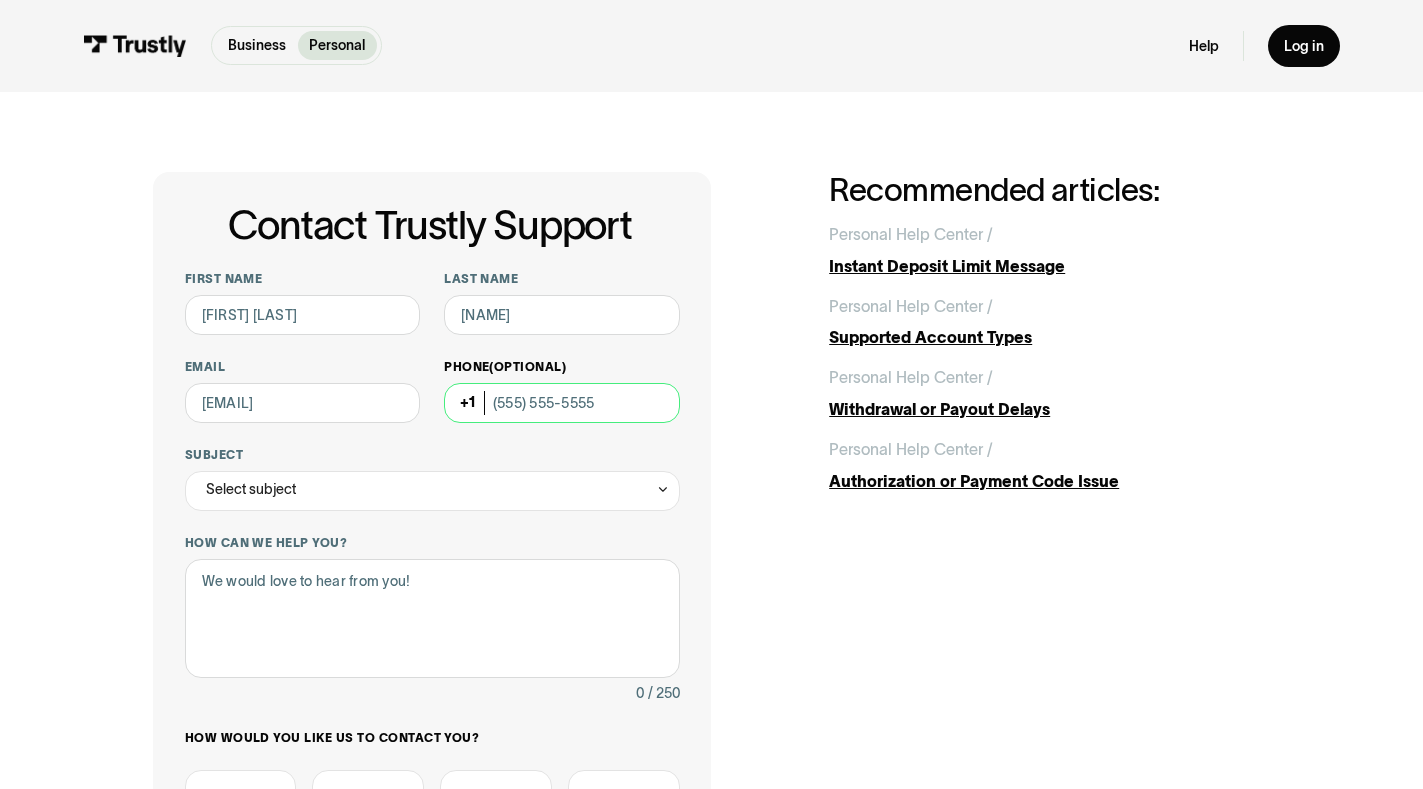 click on "Phone  (Optional)" at bounding box center [561, 403] 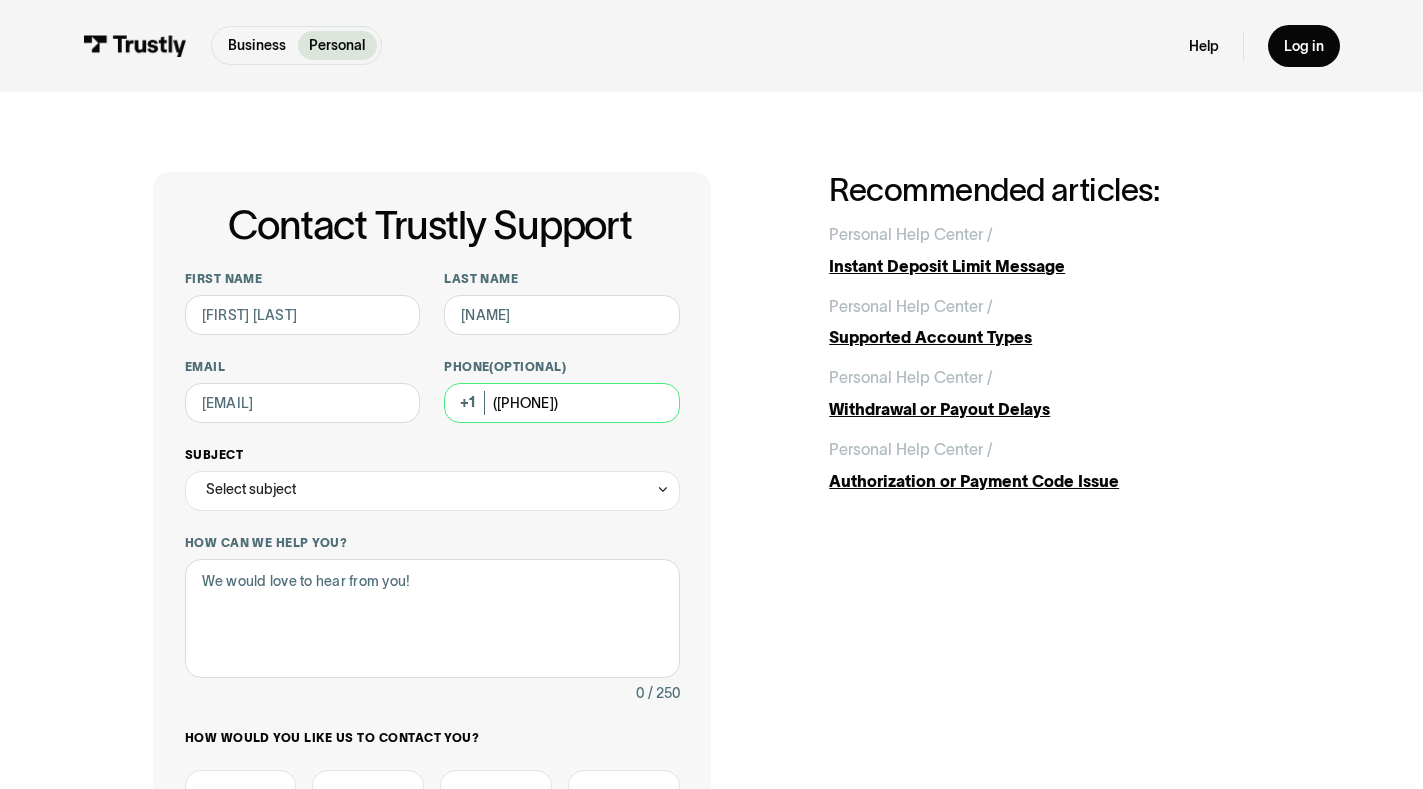 type on "(669) 899-7622" 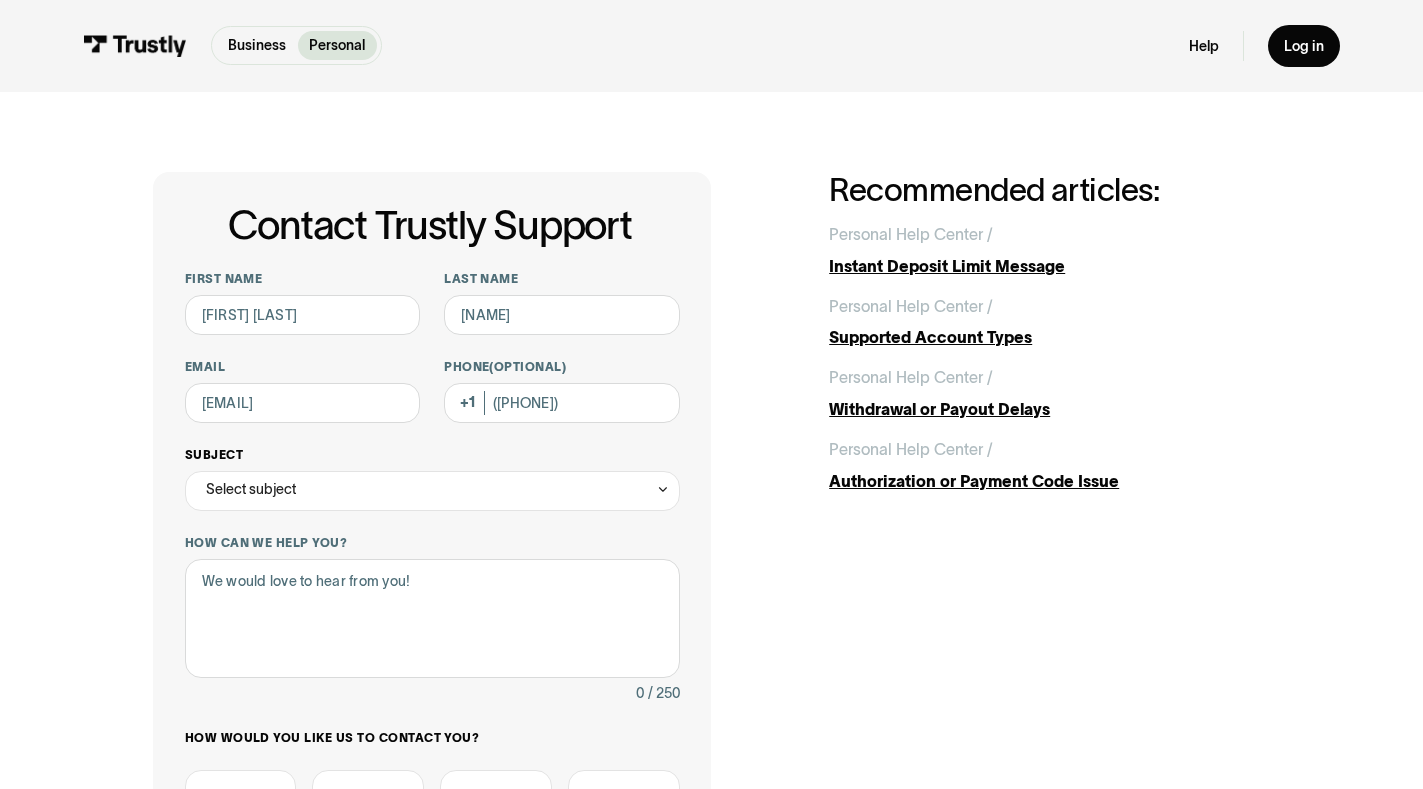 click on "Select subject" at bounding box center [432, 491] 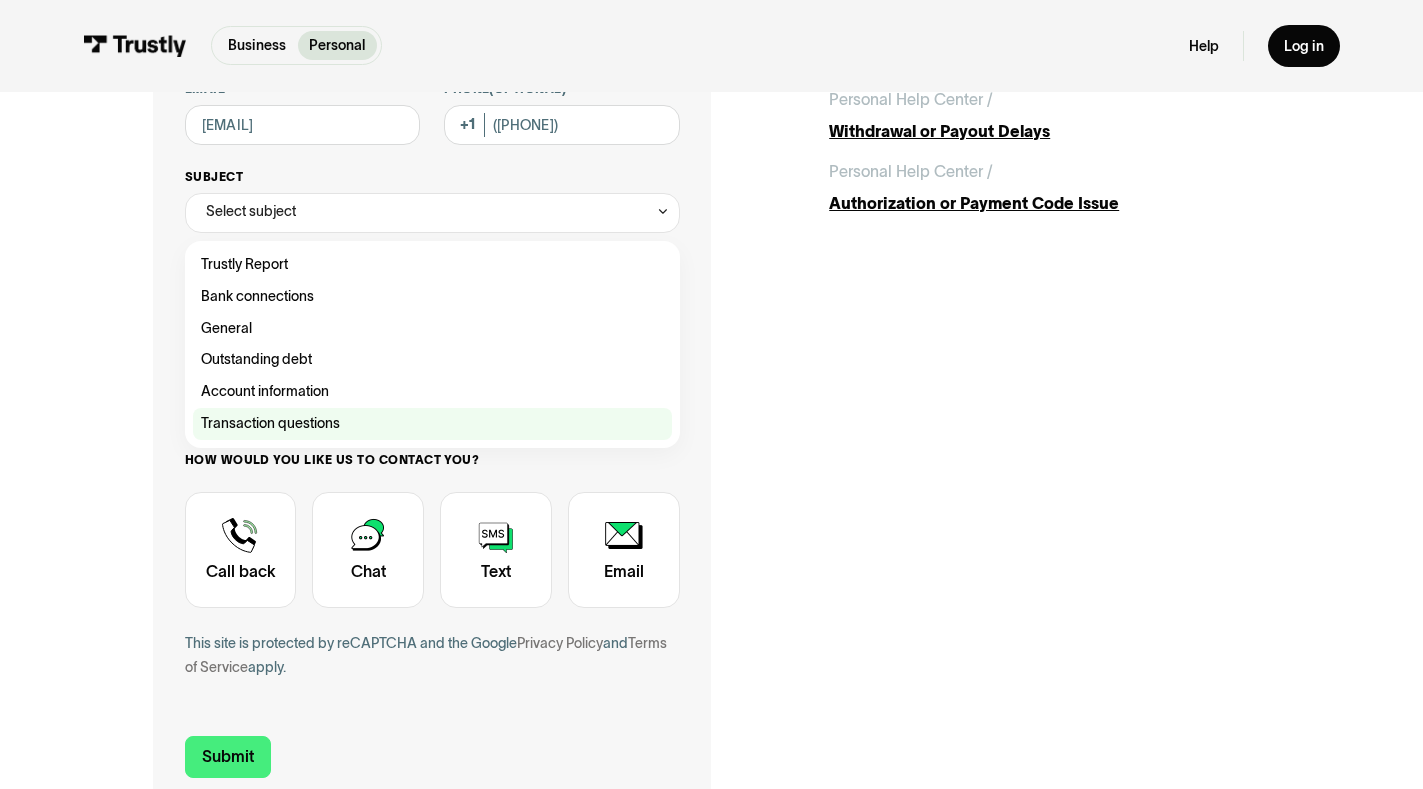 scroll, scrollTop: 300, scrollLeft: 0, axis: vertical 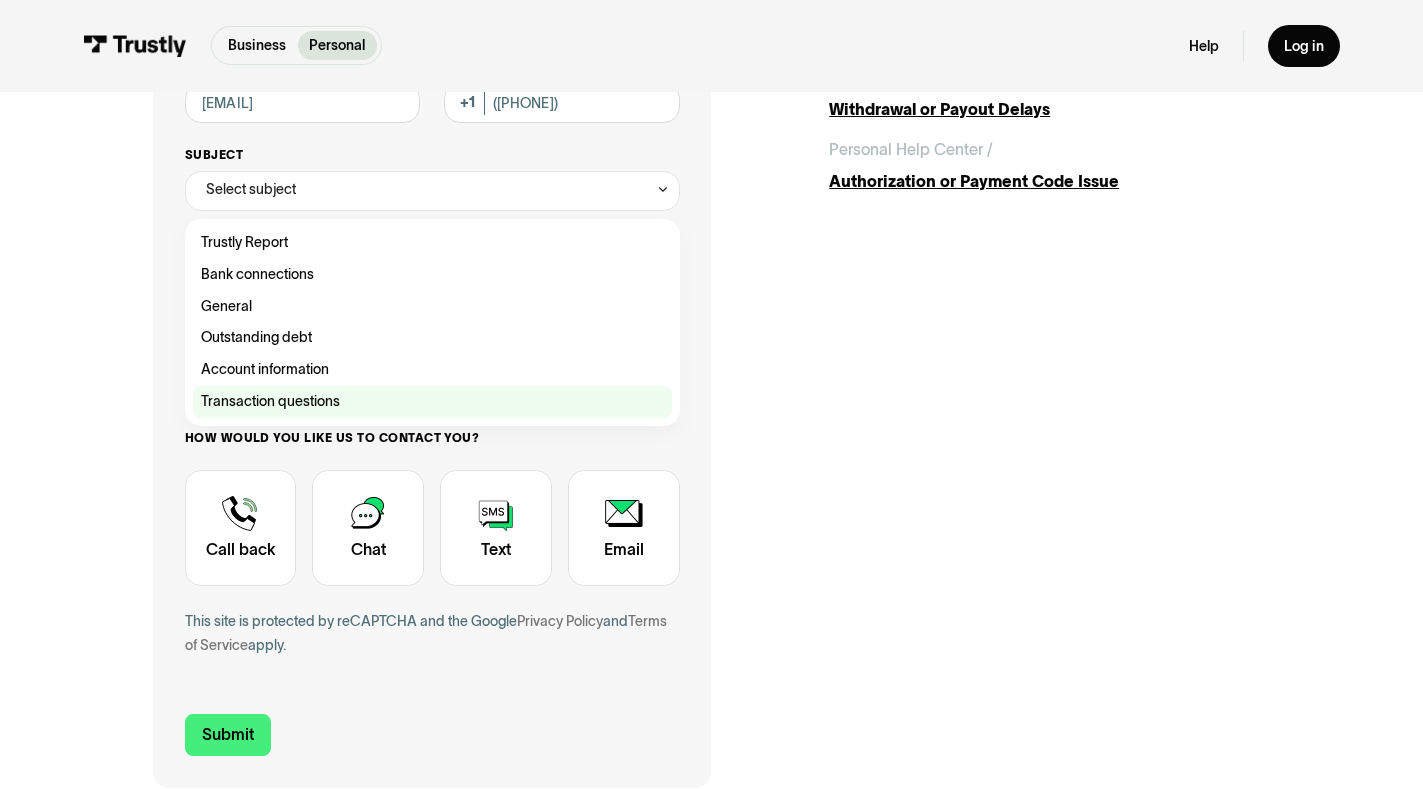 click at bounding box center [432, 402] 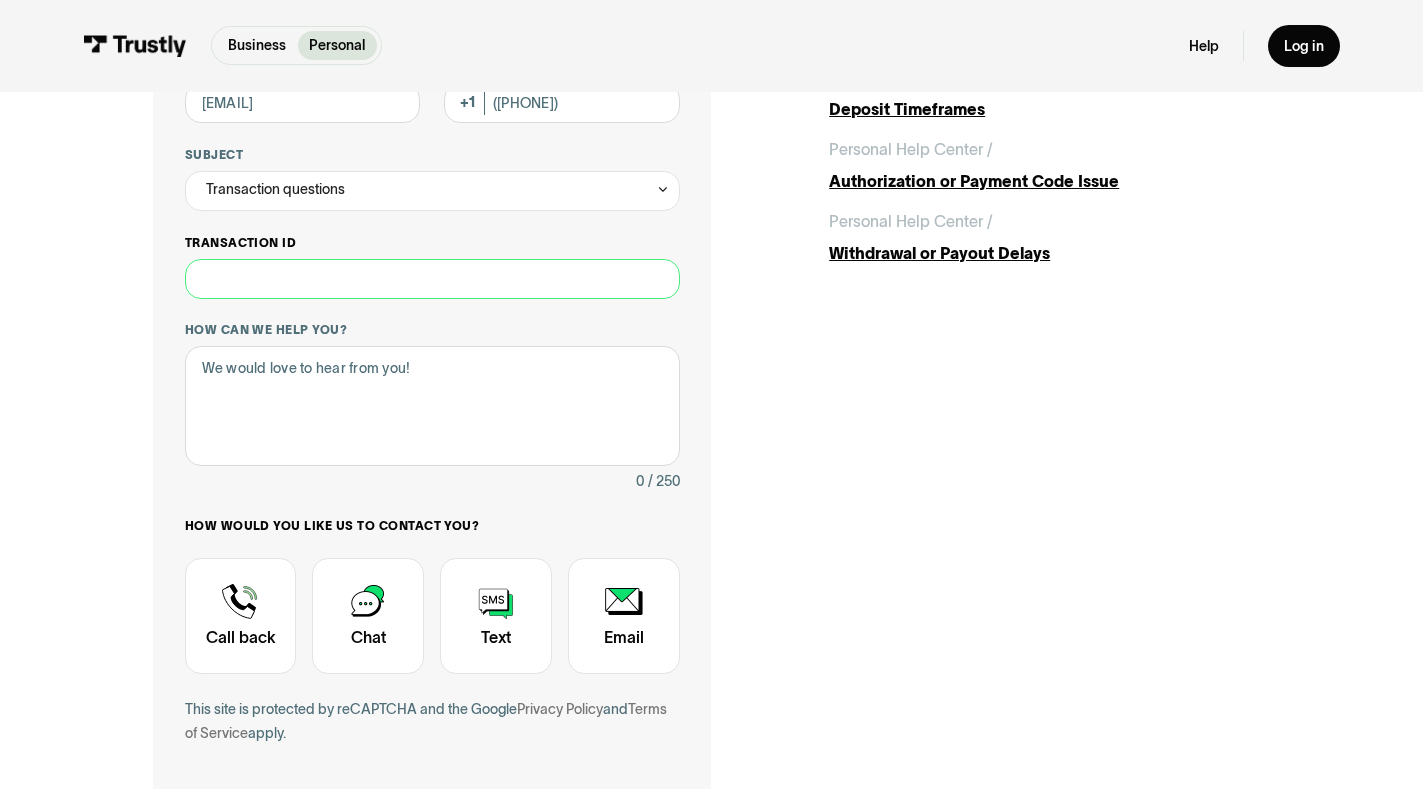 click on "Transaction ID" at bounding box center [432, 279] 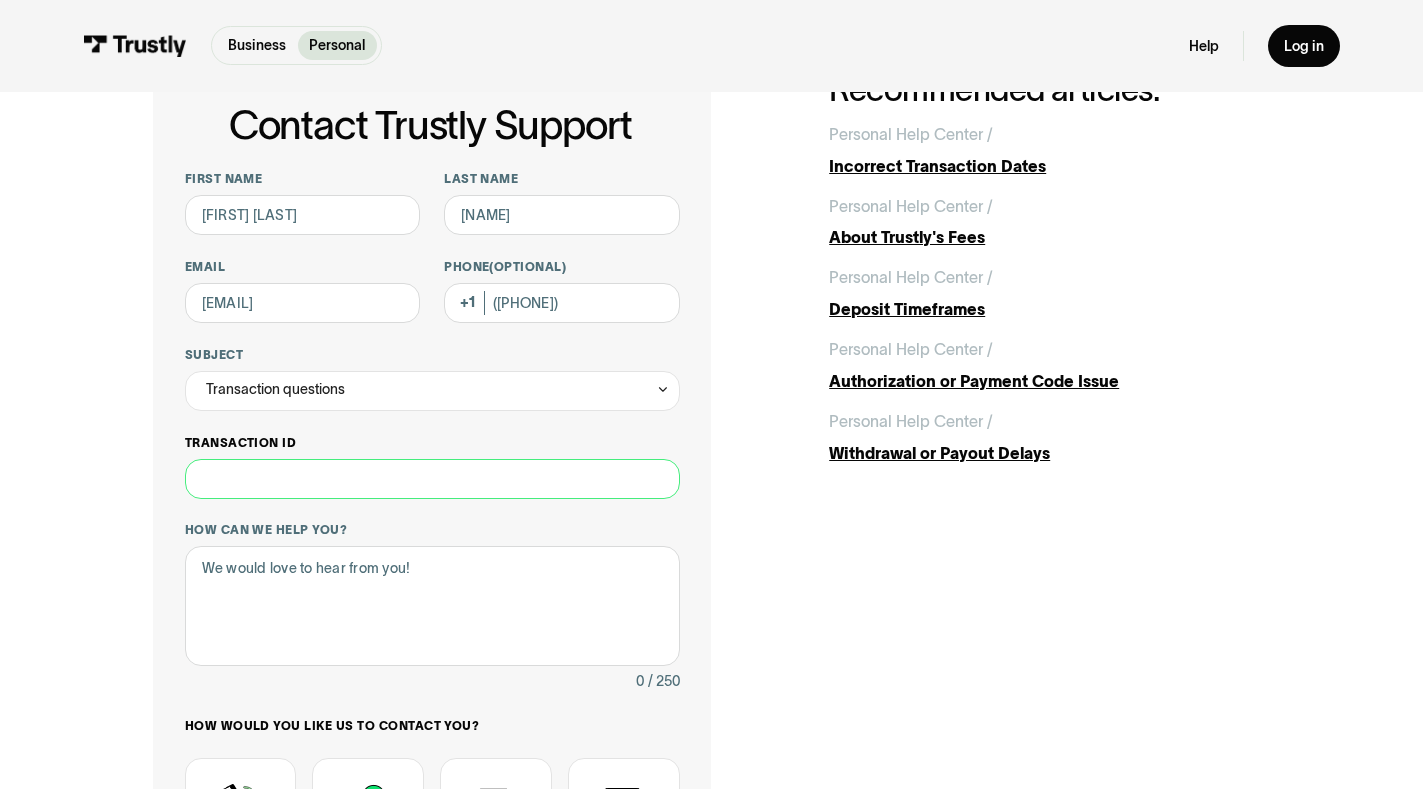 scroll, scrollTop: 300, scrollLeft: 0, axis: vertical 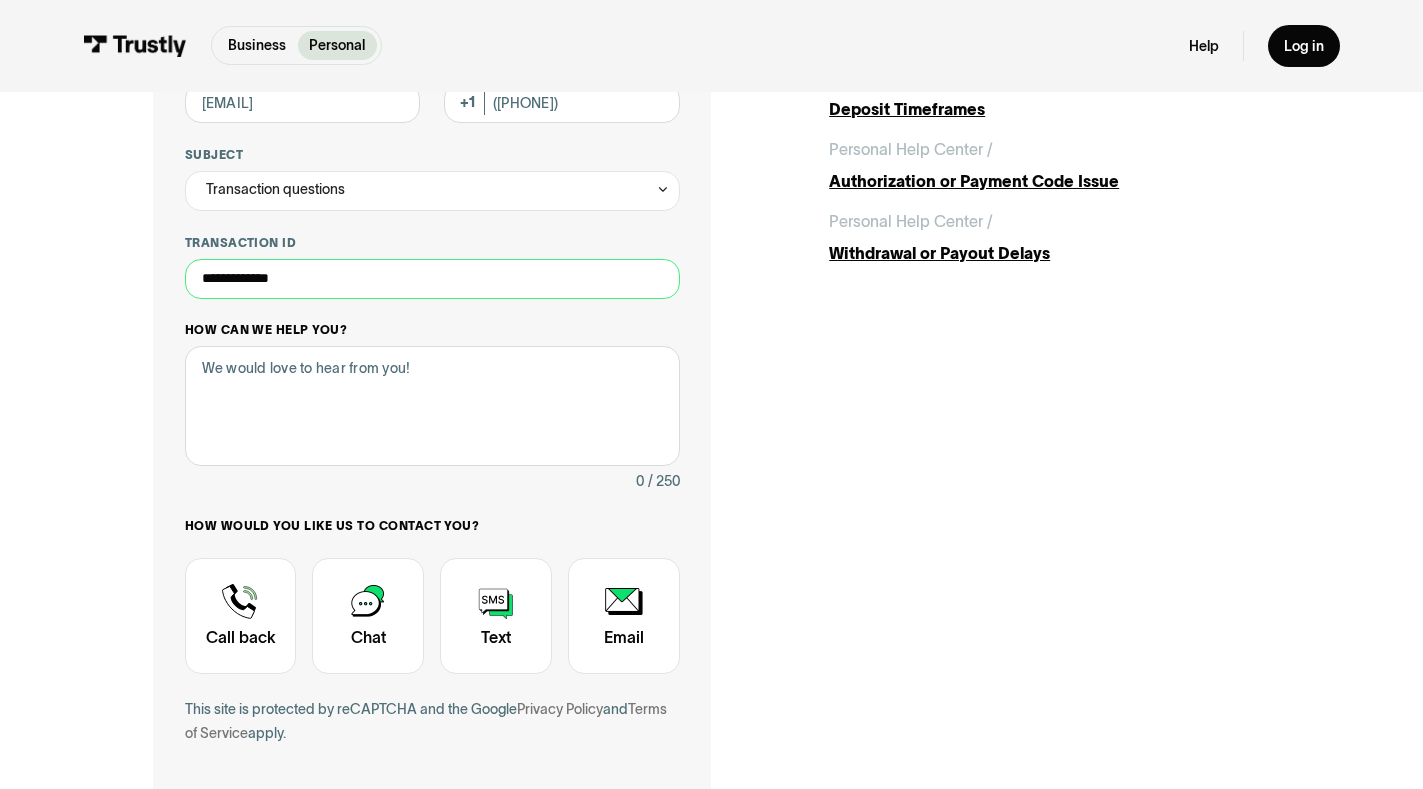 type on "**********" 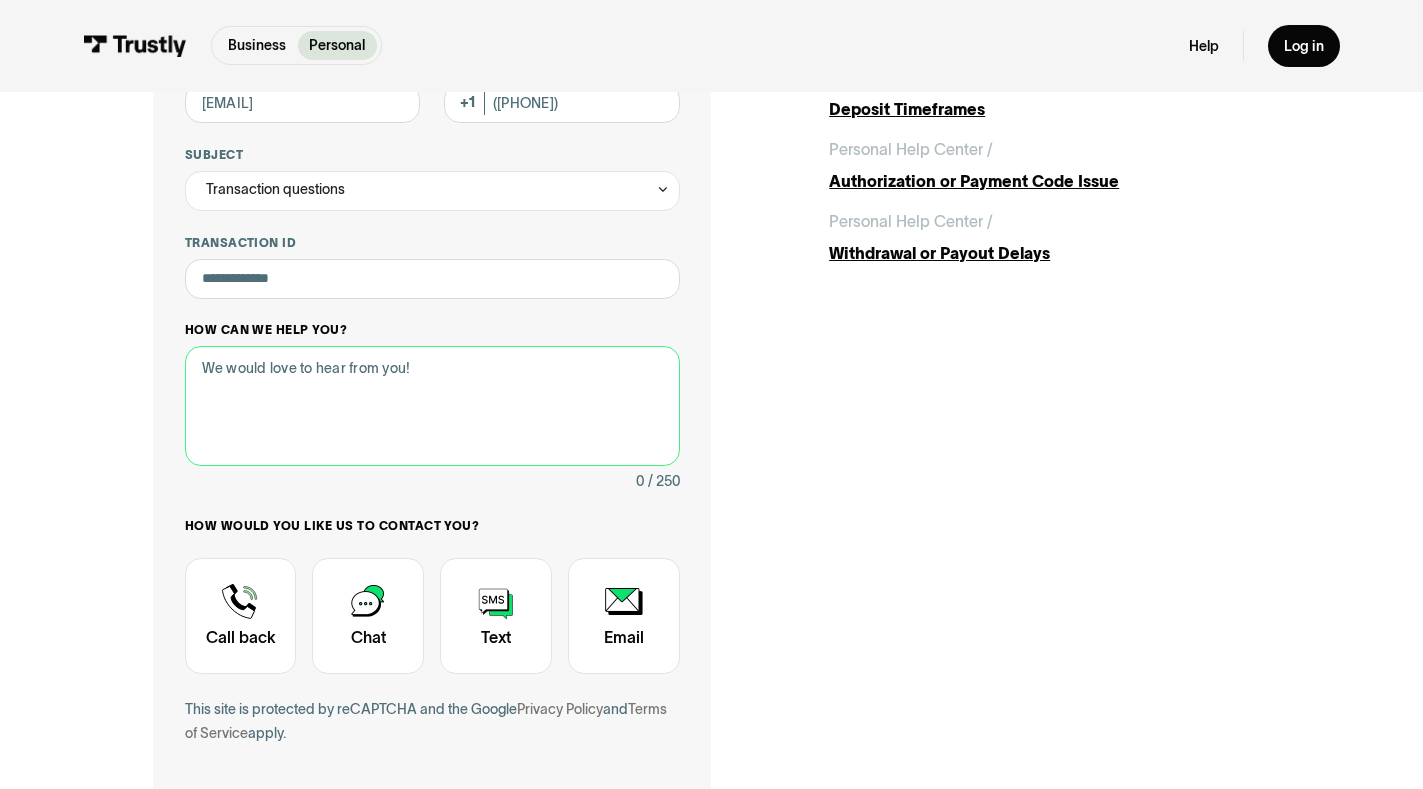 click on "How can we help you?" at bounding box center [432, 406] 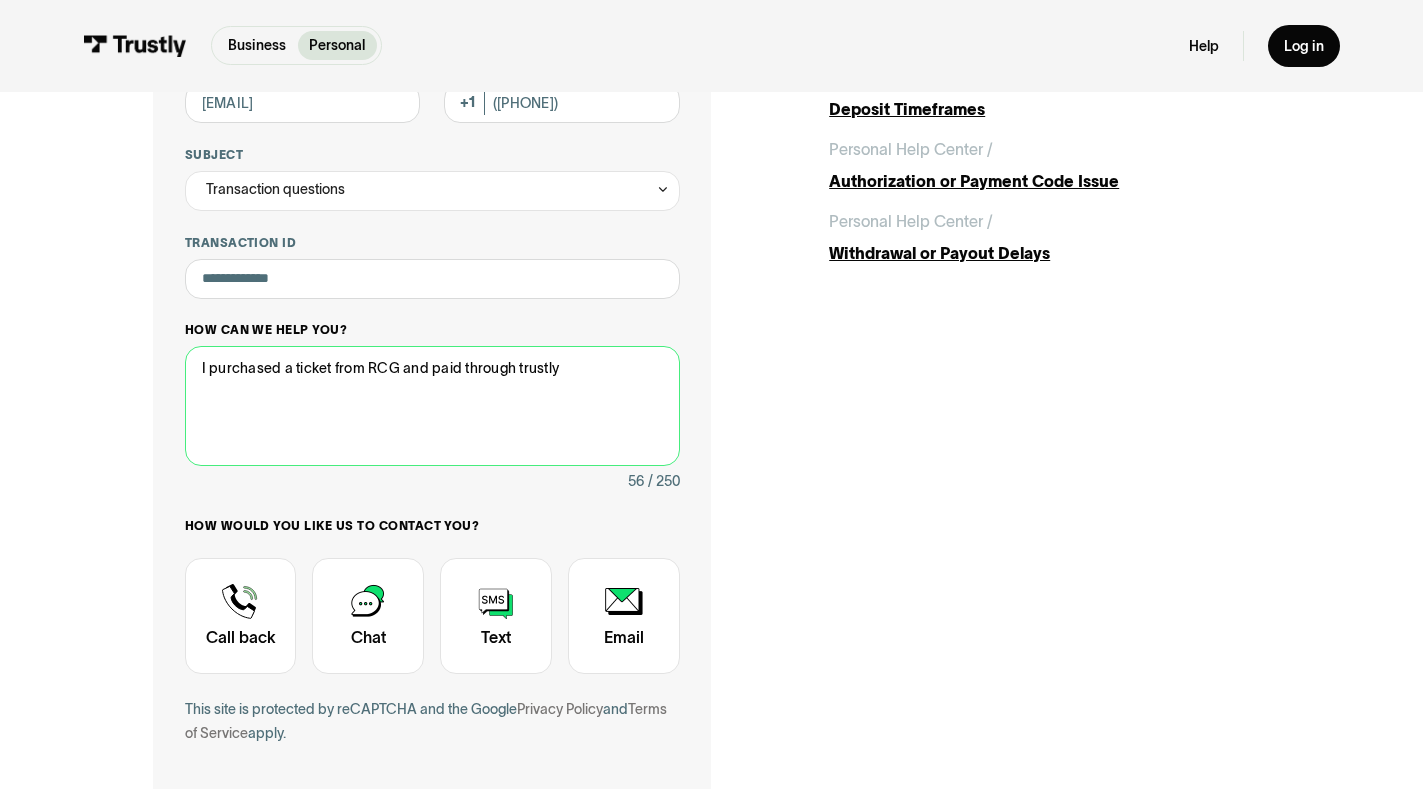 drag, startPoint x: 540, startPoint y: 369, endPoint x: 504, endPoint y: 384, distance: 39 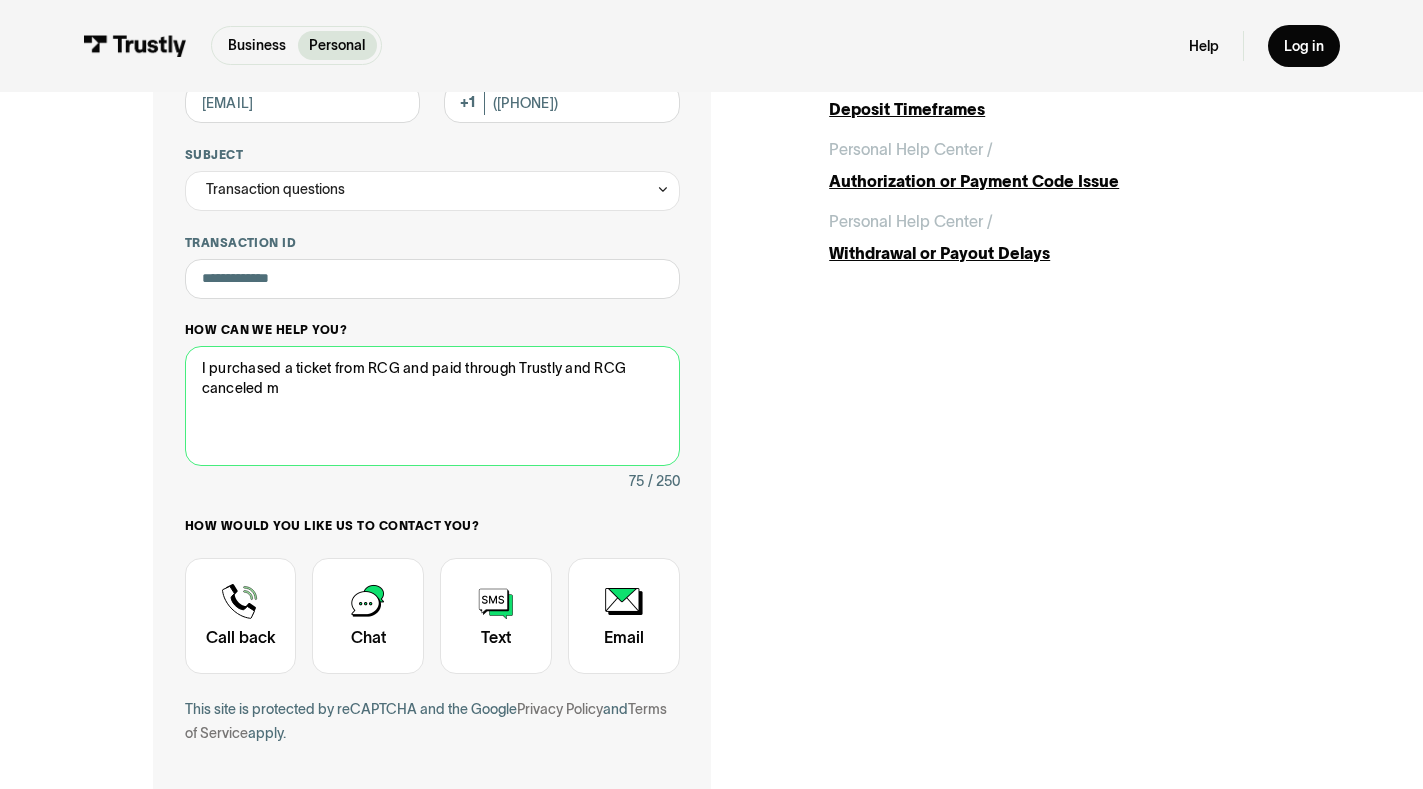 click on "I purchased a ticket from RCG and paid through Trustly and RCG canceled m" at bounding box center (432, 406) 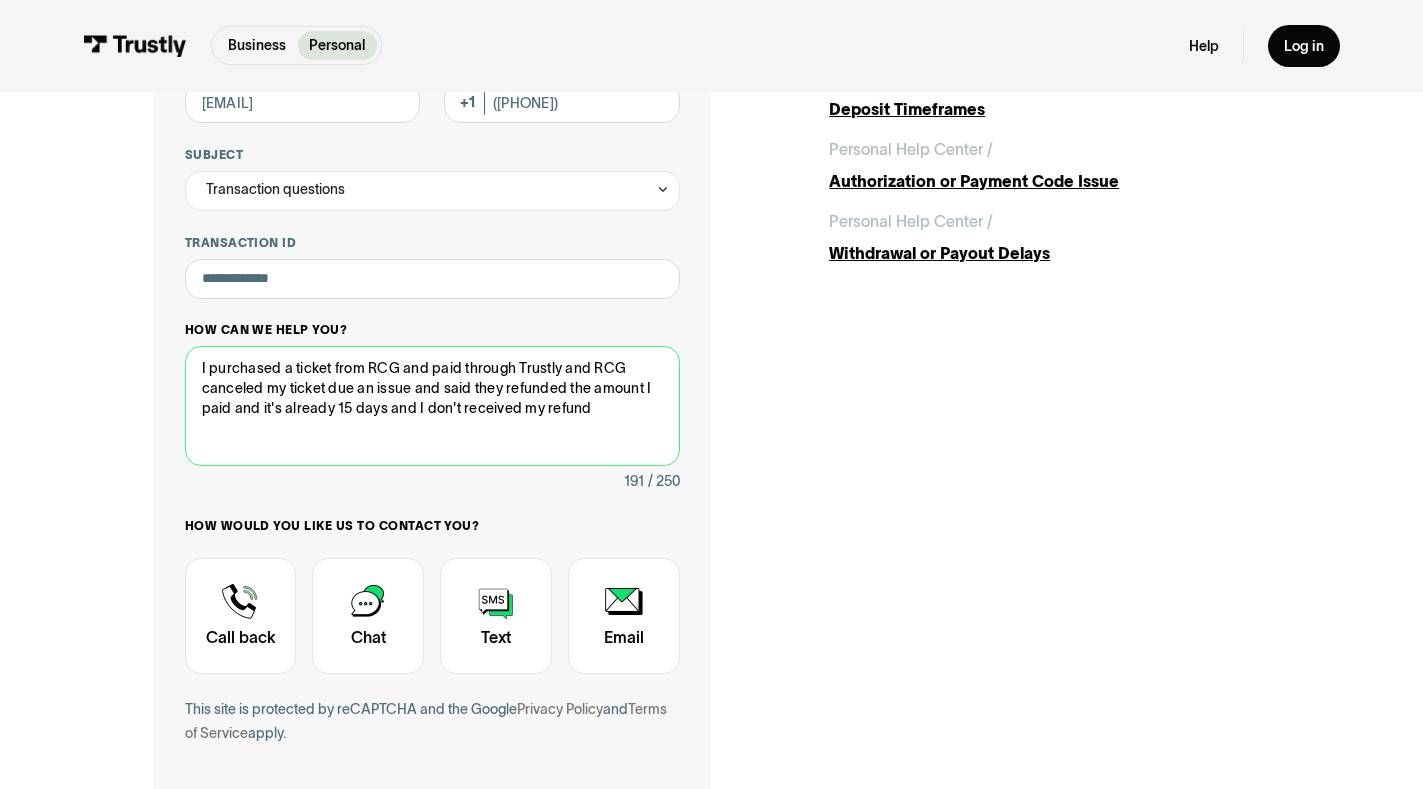 click on "I purchased a ticket from RCG and paid through Trustly and RCG canceled my ticket due an issue and said they refunded the amount I paid and it's already 15 days and I don't received my refund" at bounding box center [432, 406] 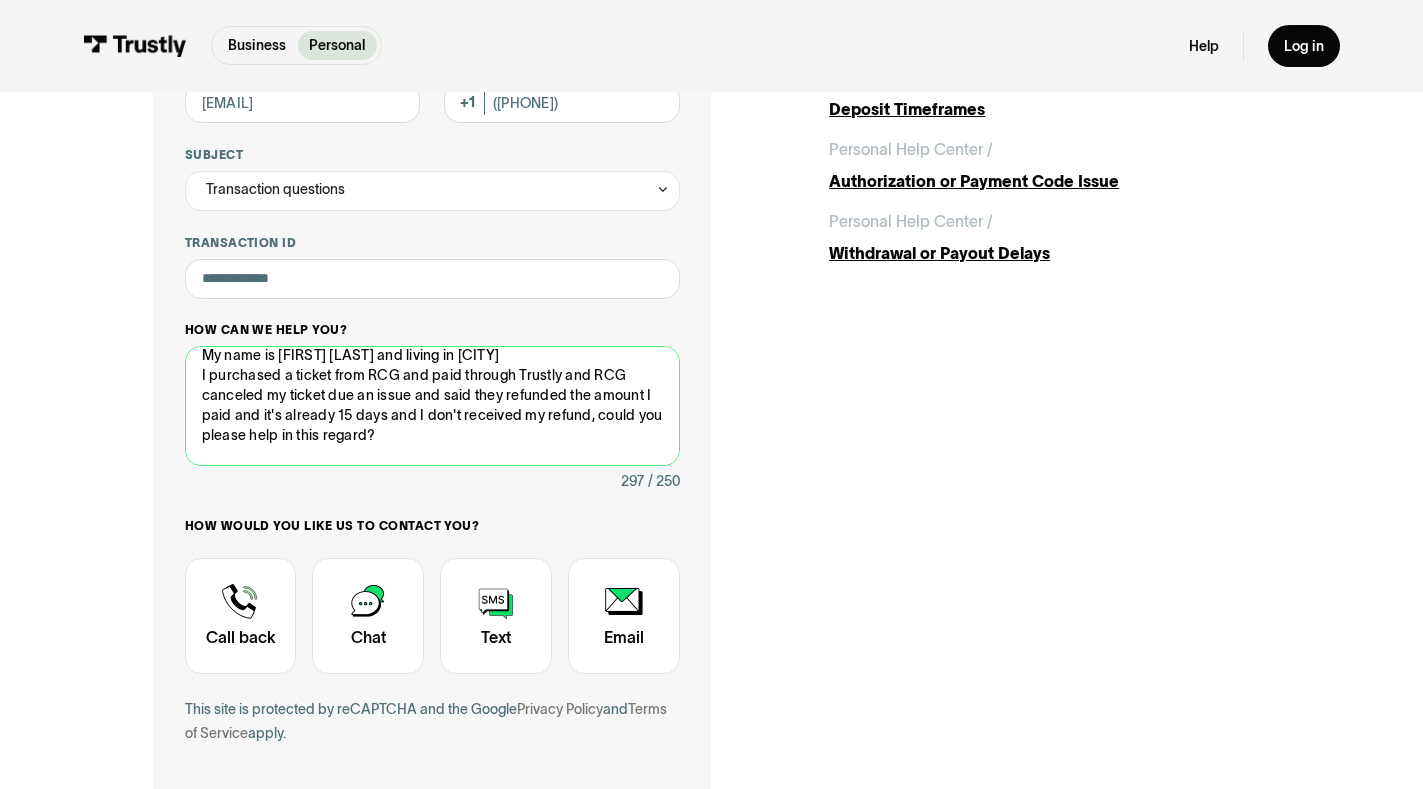 scroll, scrollTop: 46, scrollLeft: 0, axis: vertical 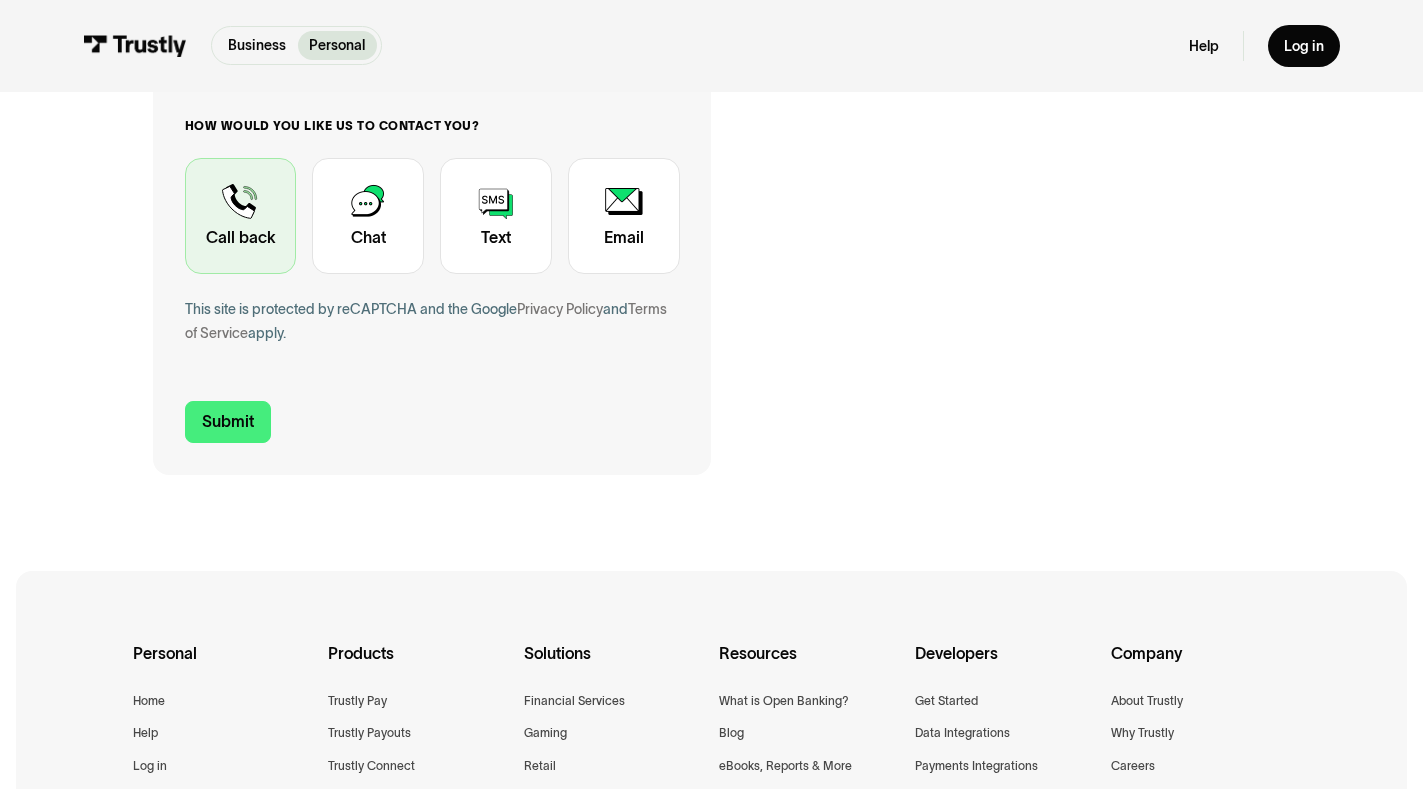 type on "My name is Ahmad Fahim and living in Swedon
I purchased a ticket from RCG and paid through Trustly and RCG canceled my ticket due an issue and said they refunded the amount I paid and it's already 15 days and I don't received my refund, could you please help in this regard?
Thank you in advance" 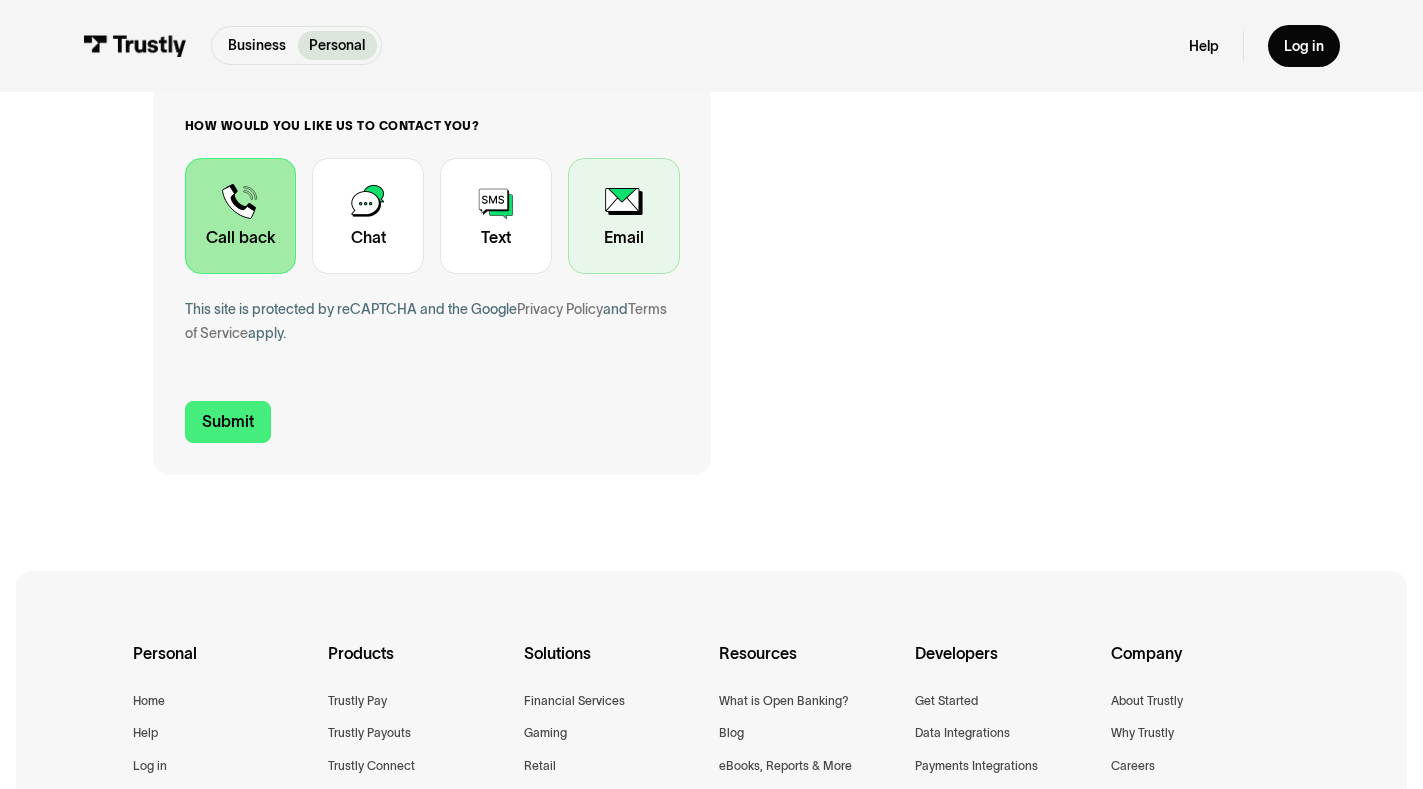 click at bounding box center [624, 216] 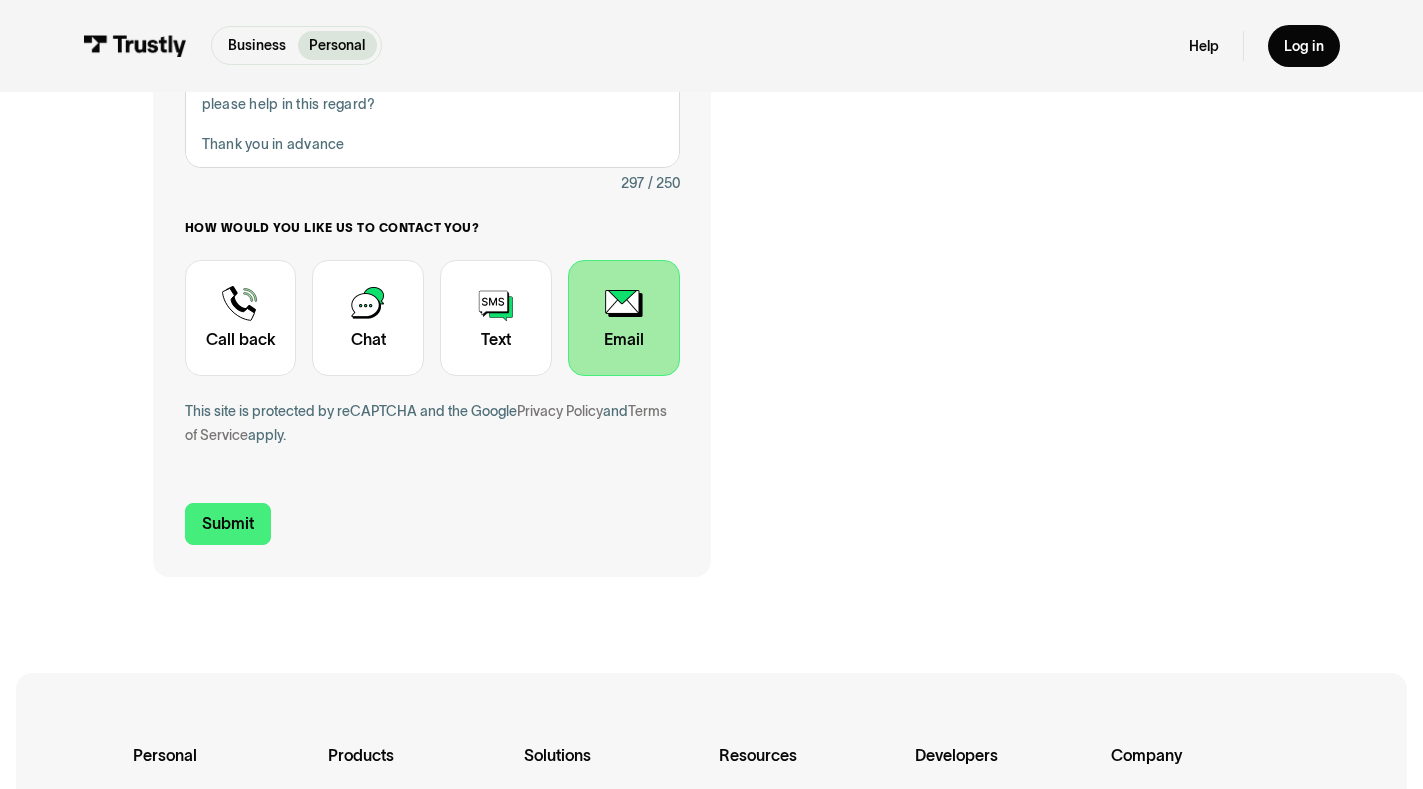 scroll, scrollTop: 700, scrollLeft: 0, axis: vertical 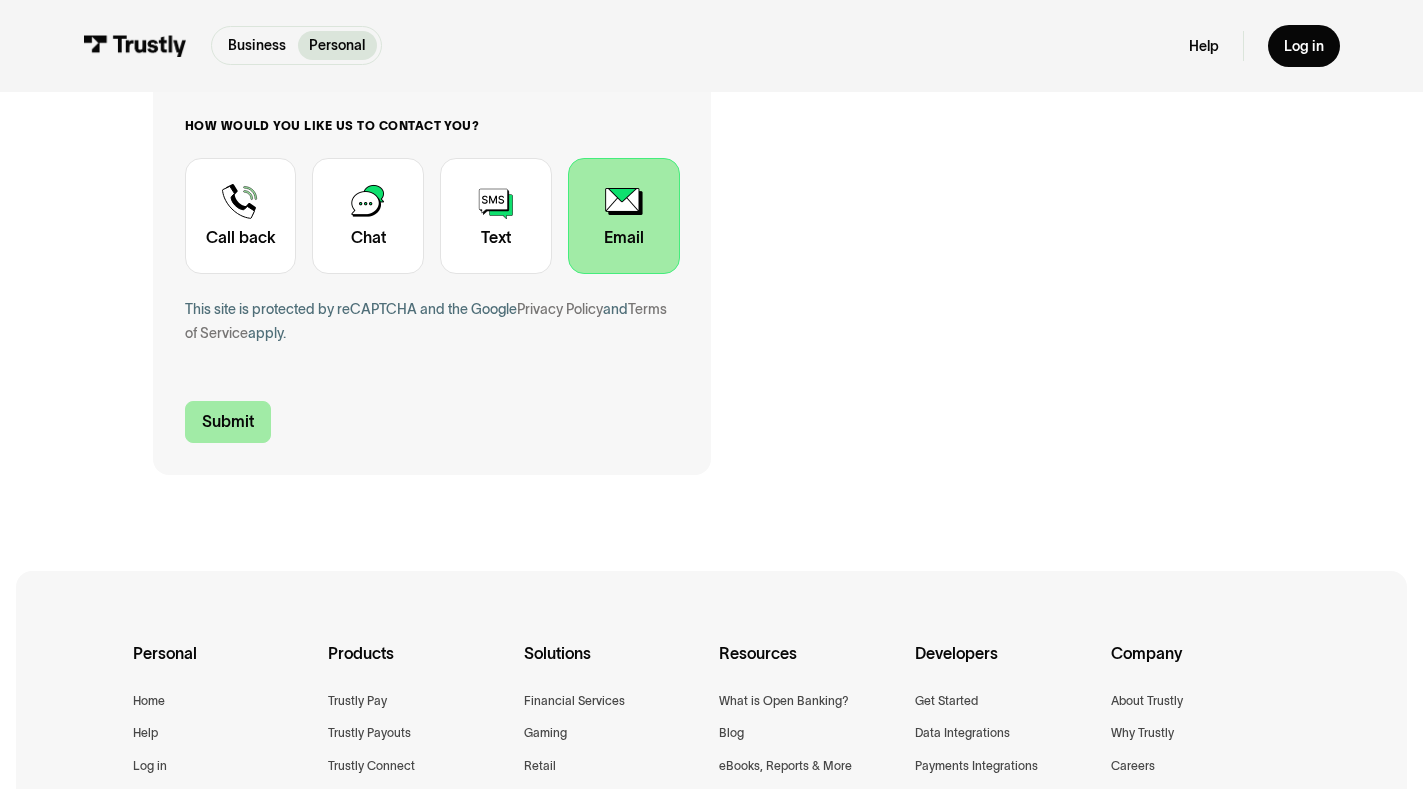 click on "Submit" at bounding box center (228, 422) 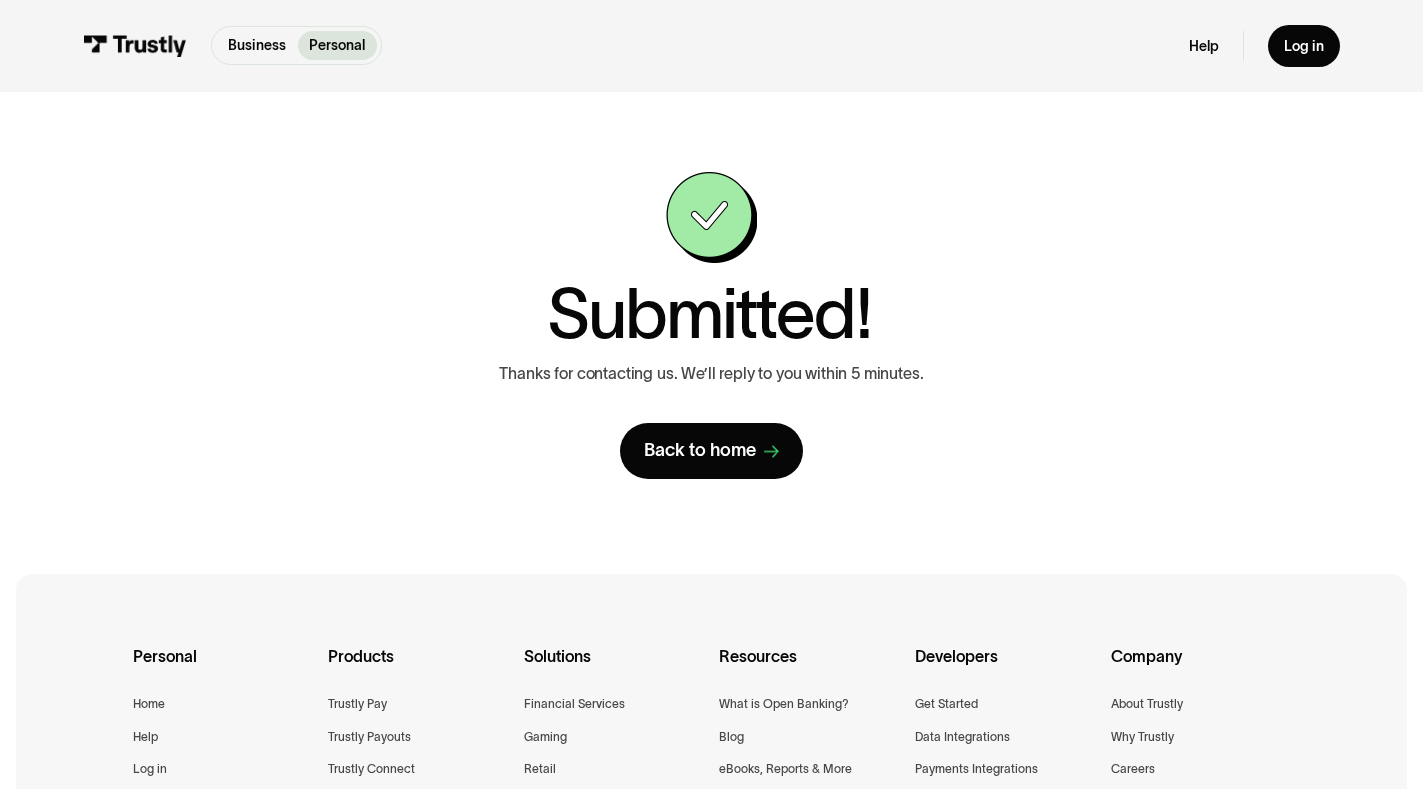 scroll, scrollTop: 0, scrollLeft: 0, axis: both 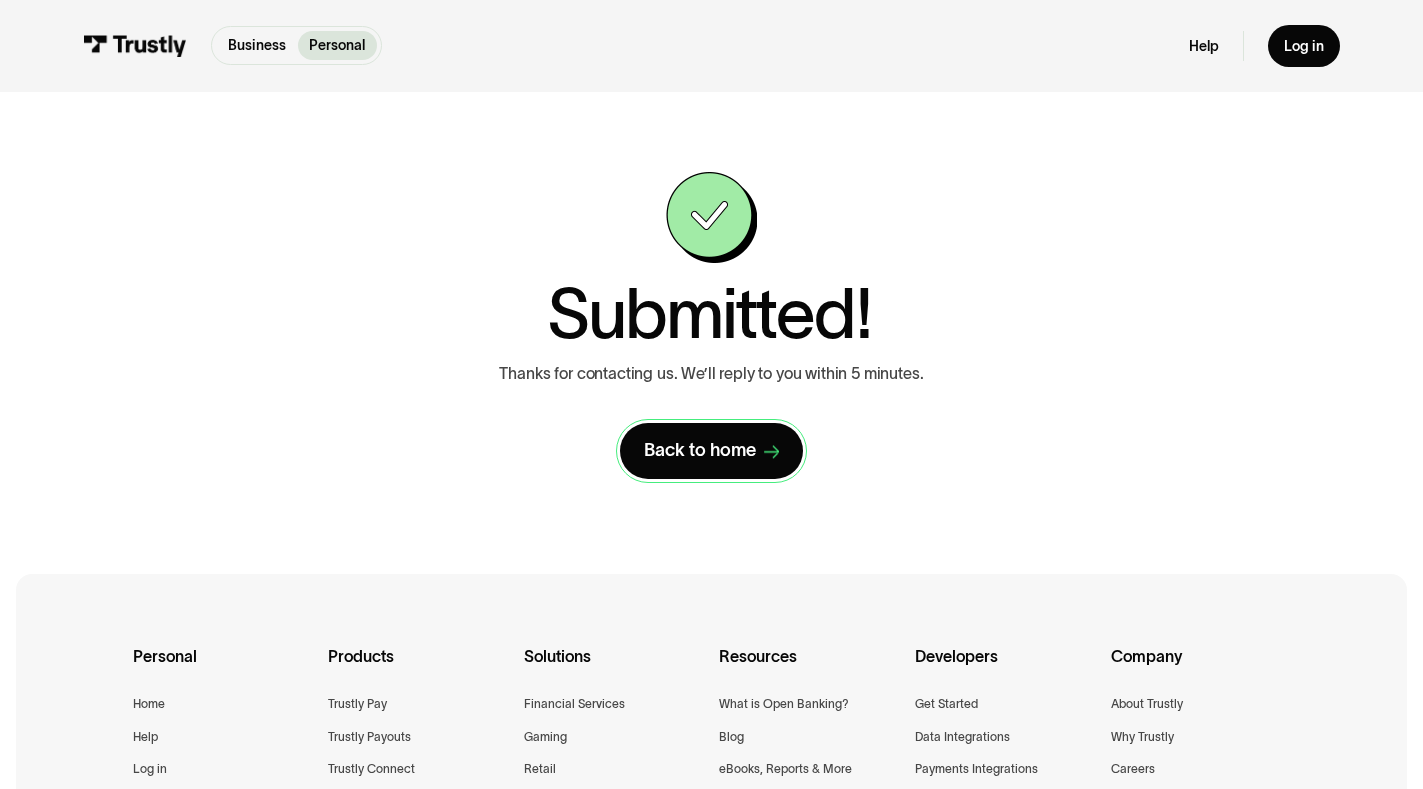 click on "Back to home" at bounding box center (700, 450) 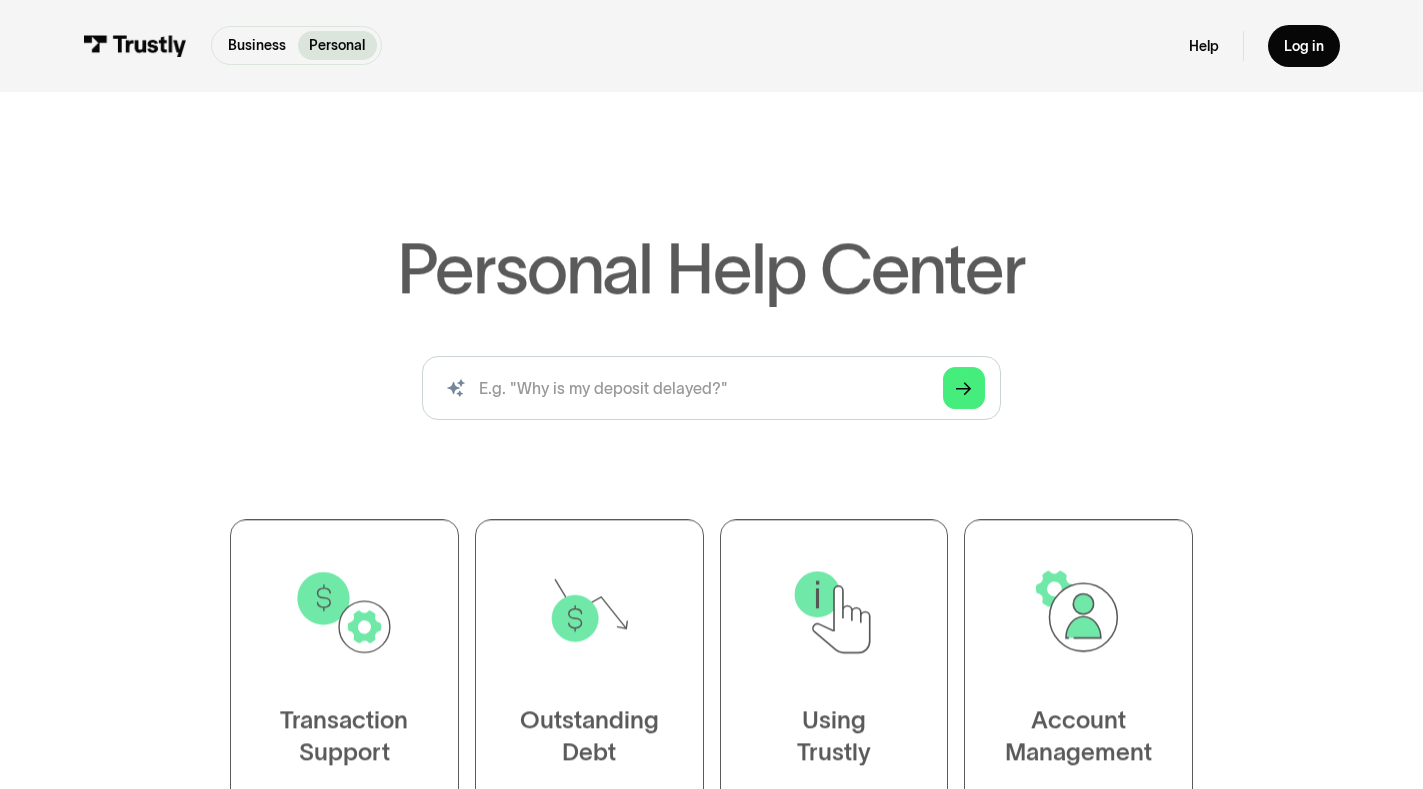 scroll, scrollTop: 0, scrollLeft: 0, axis: both 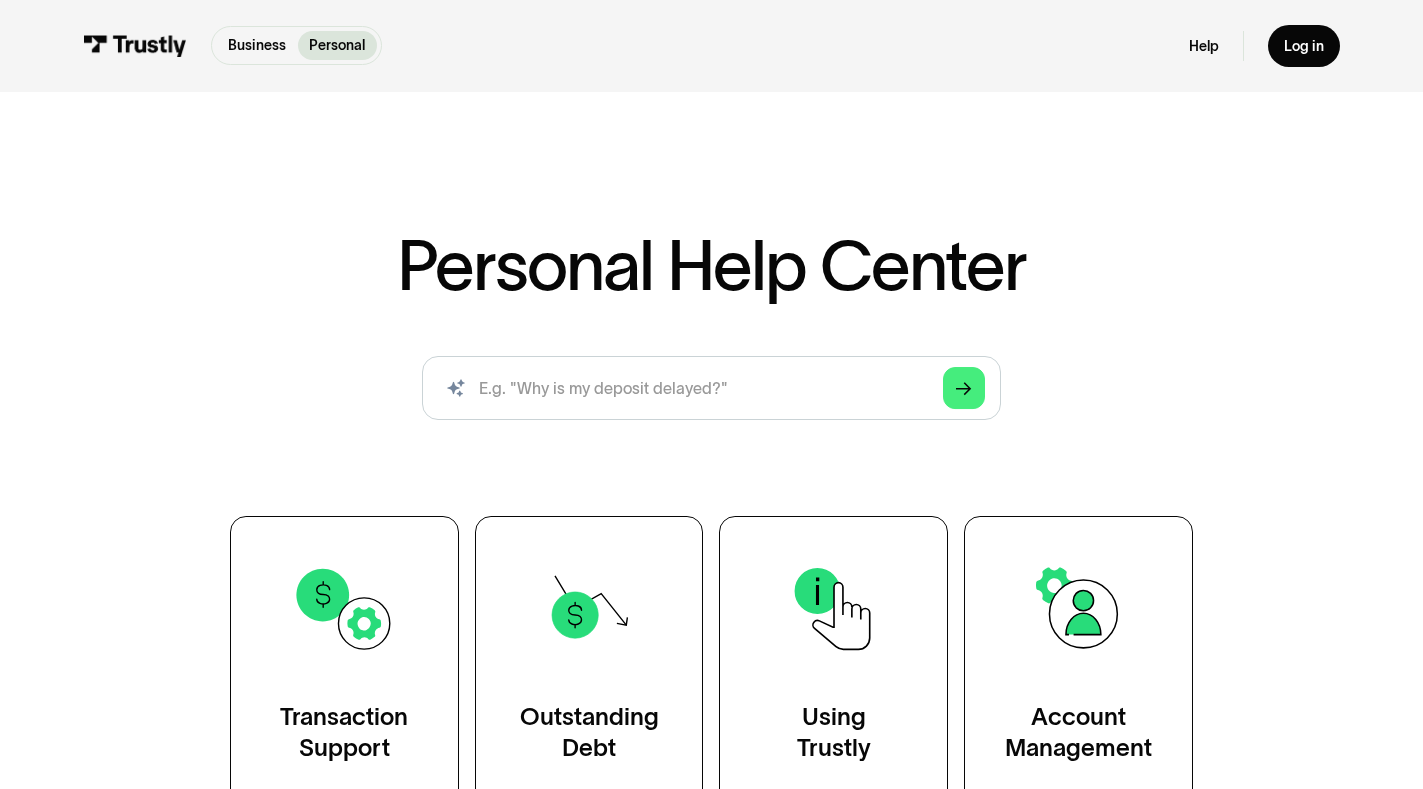 click on "Help" at bounding box center [1204, 46] 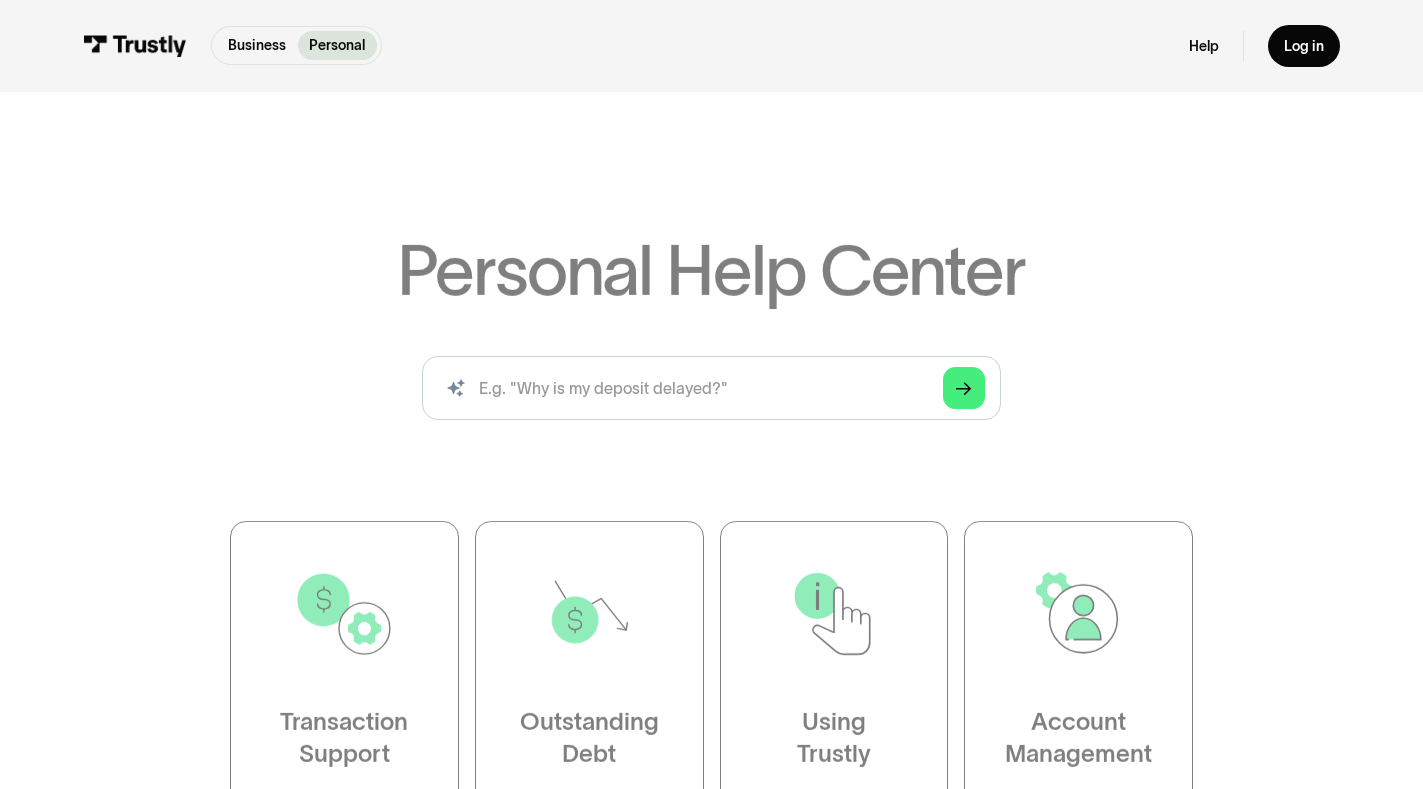 scroll, scrollTop: 0, scrollLeft: 0, axis: both 